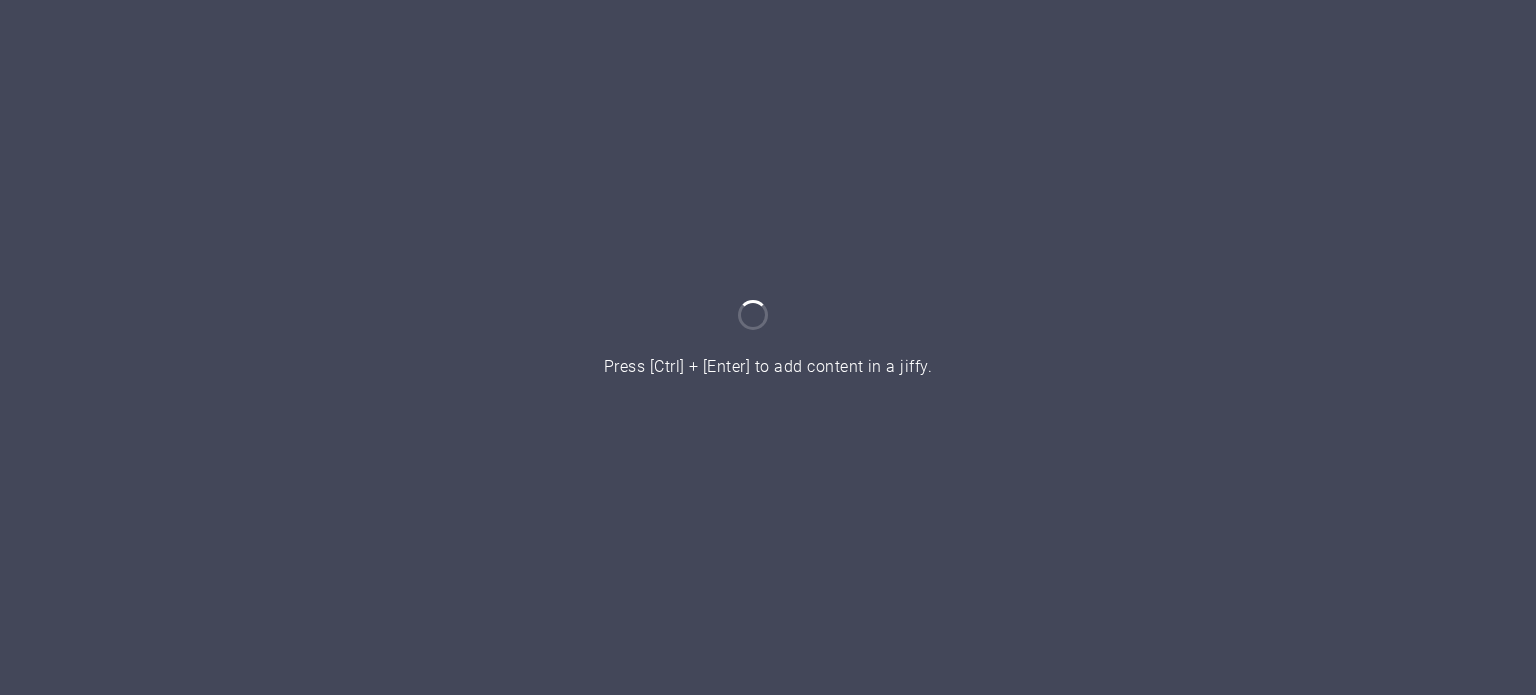 scroll, scrollTop: 0, scrollLeft: 0, axis: both 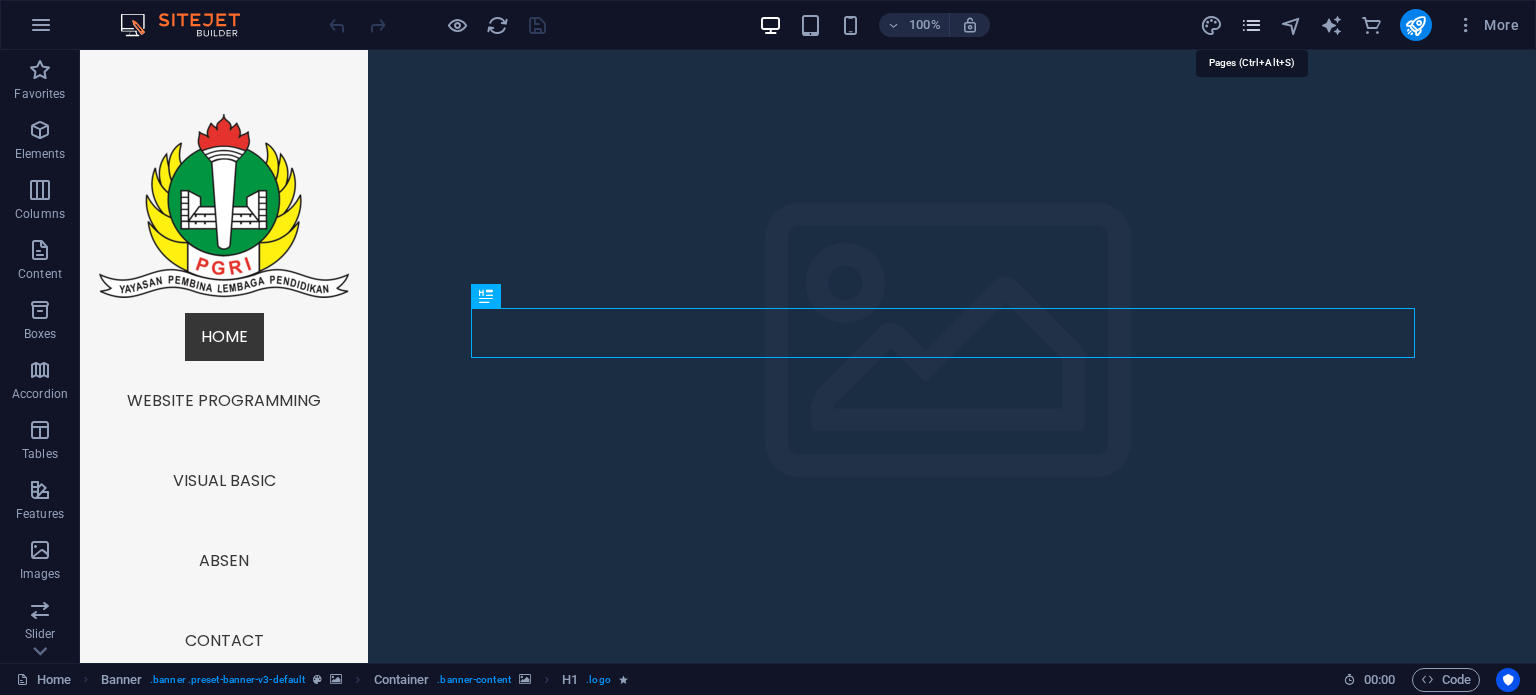 click at bounding box center (1251, 25) 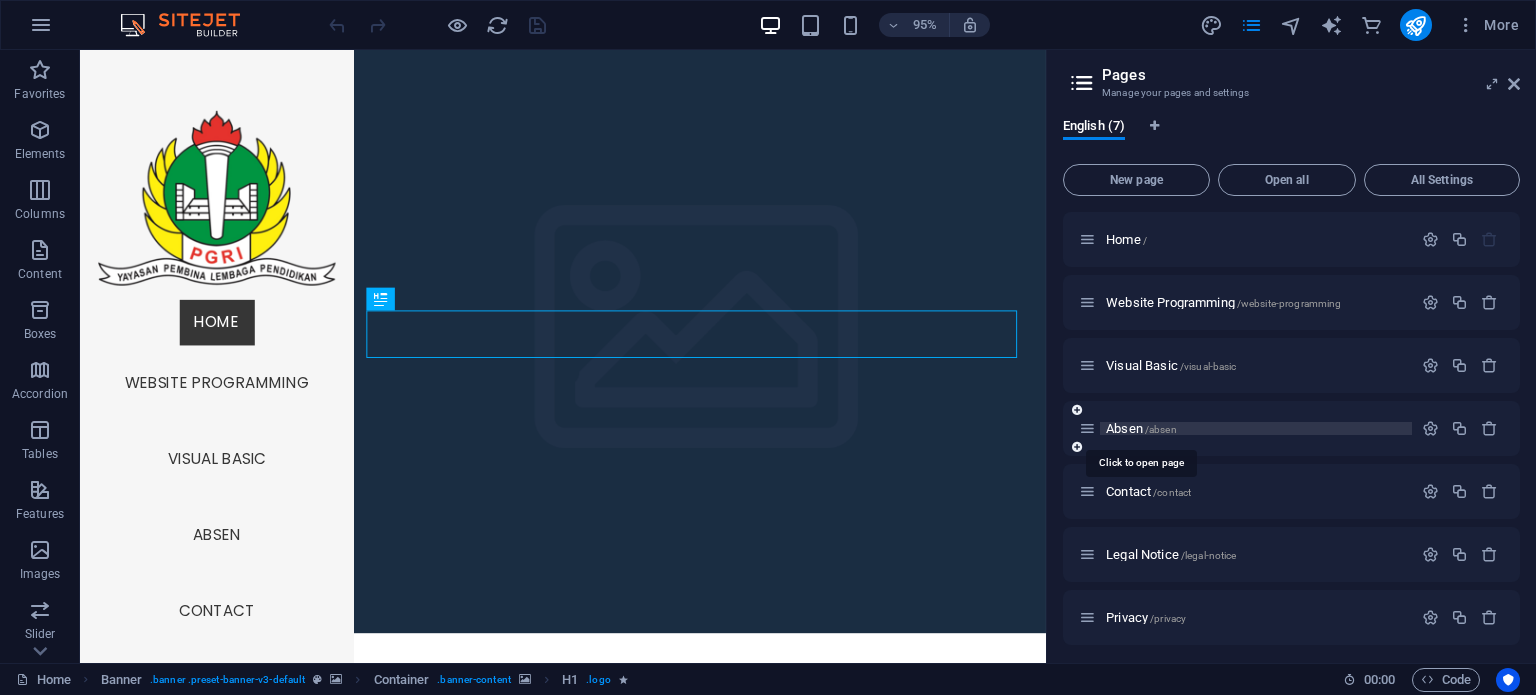 click on "[TEXT]/[TEXT]" at bounding box center (1141, 428) 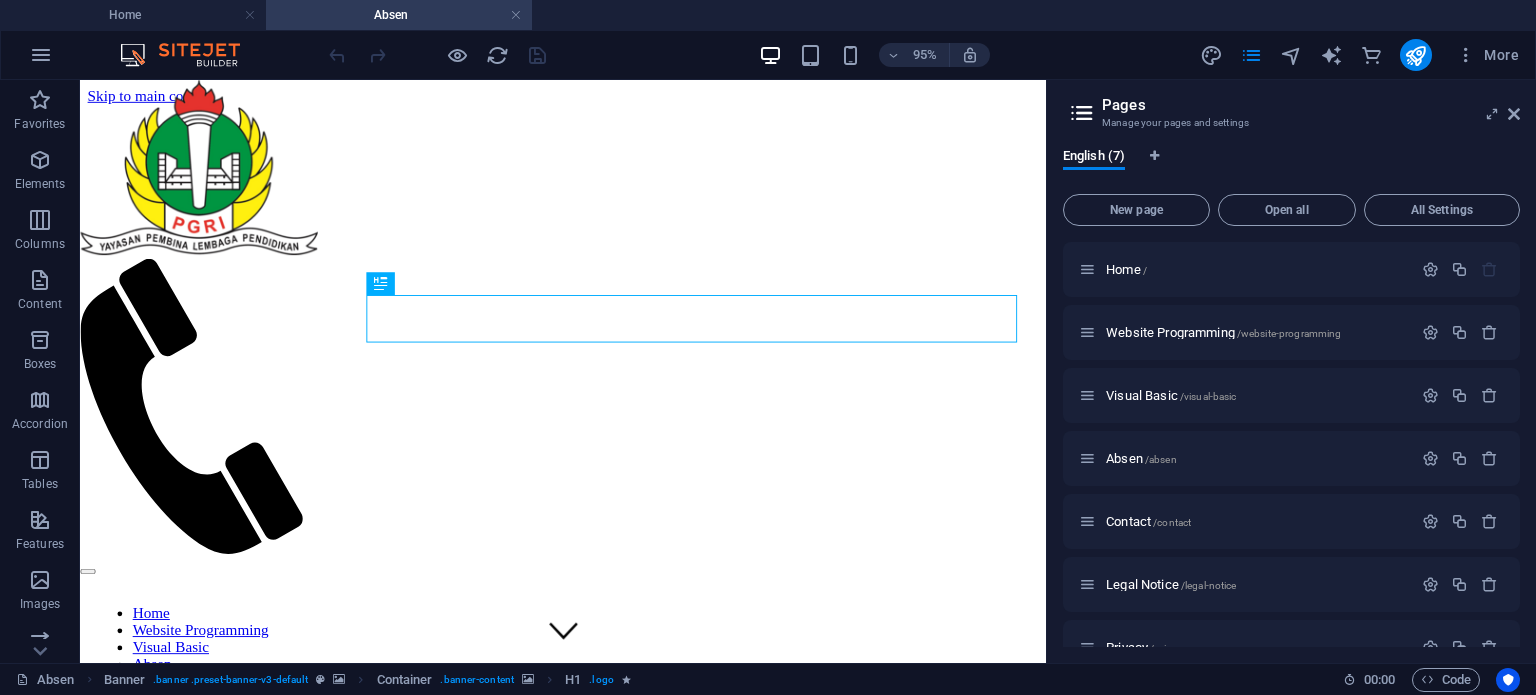 scroll, scrollTop: 0, scrollLeft: 0, axis: both 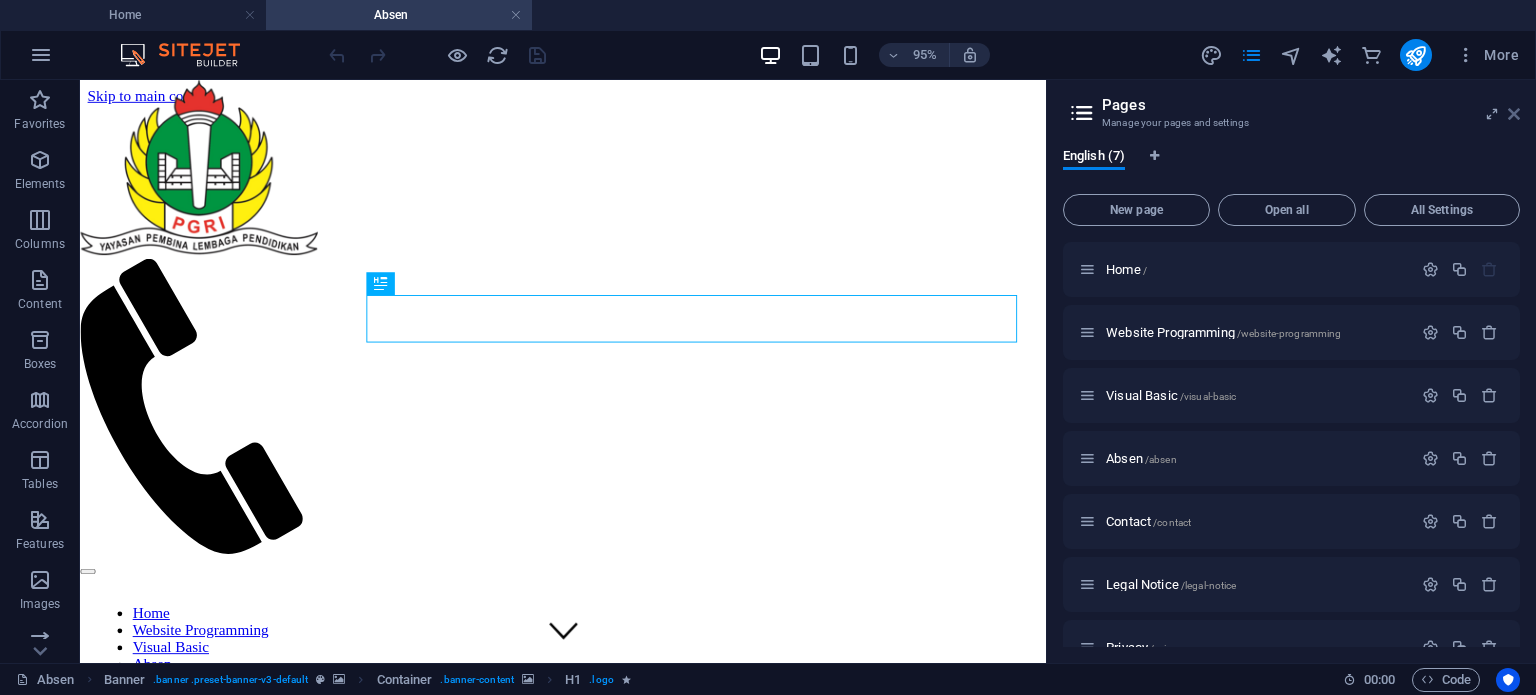 click at bounding box center (1514, 114) 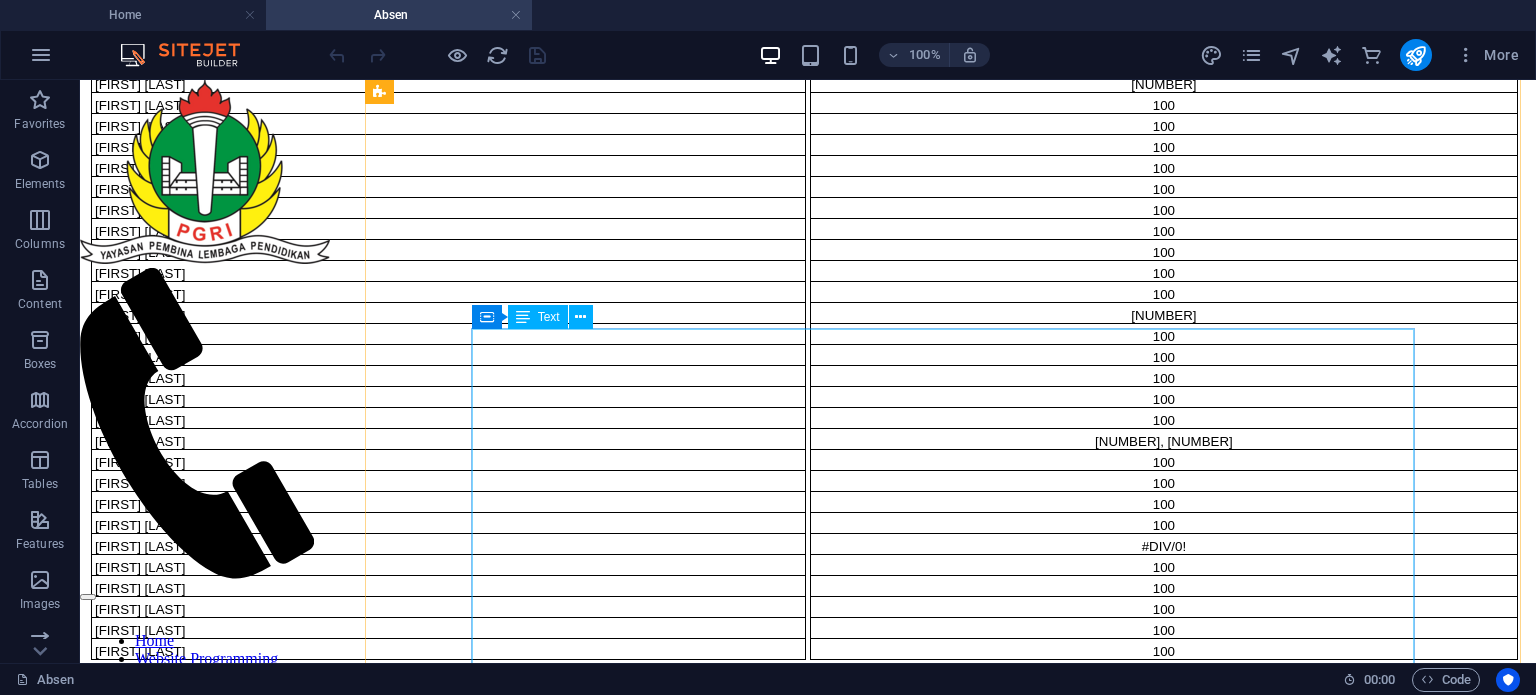 scroll, scrollTop: 1380, scrollLeft: 0, axis: vertical 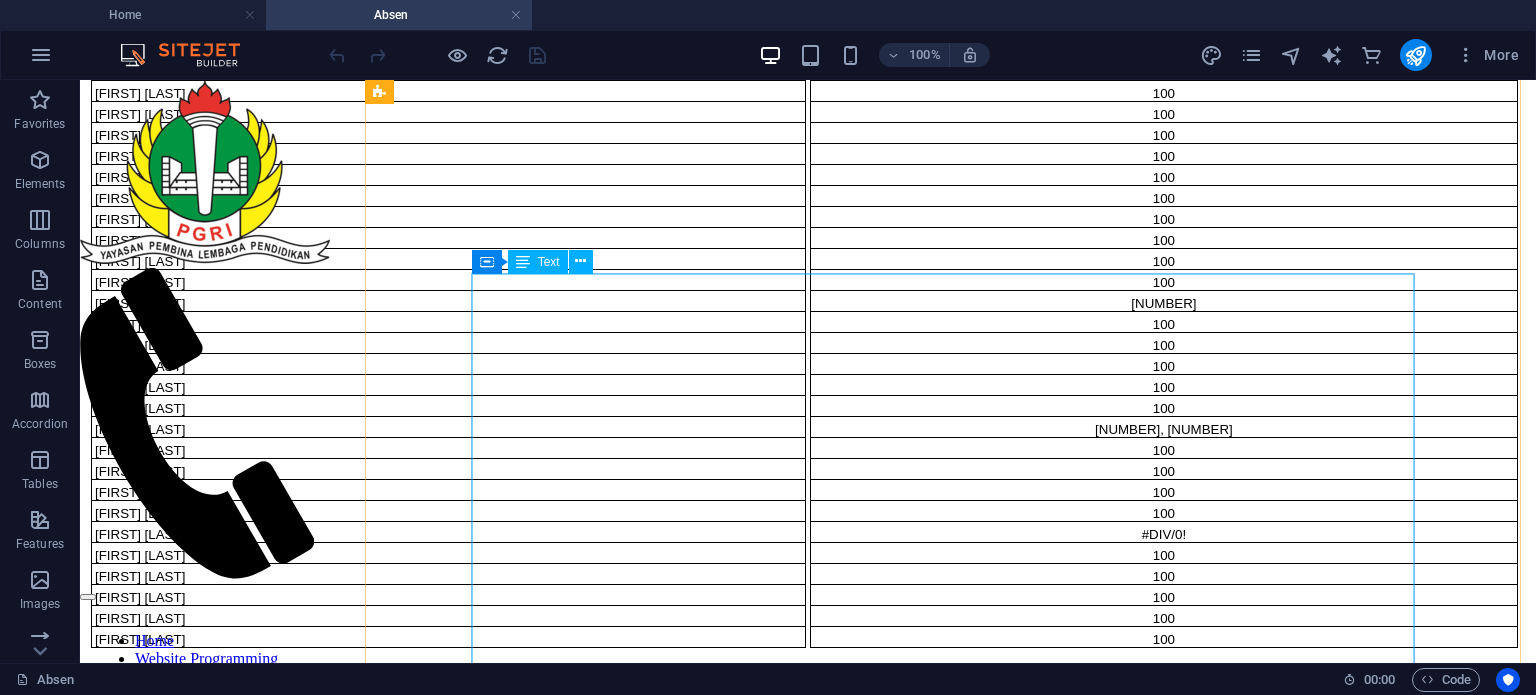 click on "[TEXT] [TEXT] % [FIRST] [LAST] [FIRST] [LAST] [FIRST] [LAST] [FIRST] [LAST] [FIRST] [LAST] [FIRST] [LAST] [FIRST] [LAST] [FIRST] [LAST] [FIRST] [LAST] [FIRST] [LAST] [FIRST] [LAST] [FIRST] [LAST] [FIRST] [LAST] [FIRST] [LAST] [FIRST] [LAST] [FIRST] [LAST] [FIRST] [LAST] [FIRST] [LAST] [FIRST] [LAST] [FIRST] [LAST] [FIRST] [LAST] [FIRST] [LAST] [FIRST] [LAST] [FIRST] [LAST] [FIRST] [LAST] [FIRST] [LAST] [FIRST] [LAST] [FIRST] [LAST] [FIRST] [LAST] [FIRST] [LAST] [NUMBER] [NUMBER] [NUMBER] [NUMBER] [NUMBER] [NUMBER] [NUMBER] [NUMBER] [NUMBER] [NUMBER] [NUMBER] [NUMBER] [NUMBER] [NUMBER] [NUMBER] [NUMBER] [NUMBER] [NUMBER] [NUMBER] [NUMBER] [NUMBER] [NUMBER] [NUMBER] [NUMBER] [NUMBER] [NUMBER] [NUMBER] [NUMBER] [NUMBER] [NUMBER]" at bounding box center [808, 1066] 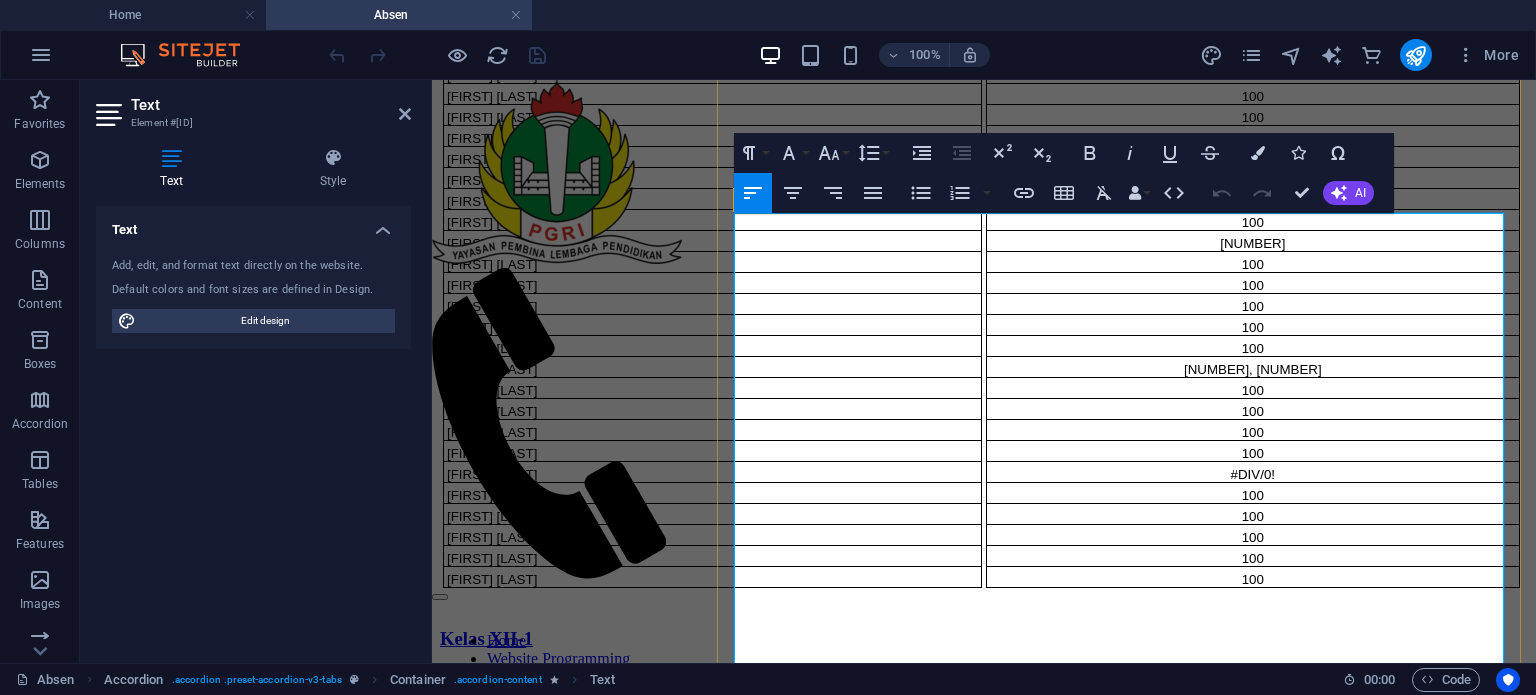 scroll, scrollTop: 1437, scrollLeft: 0, axis: vertical 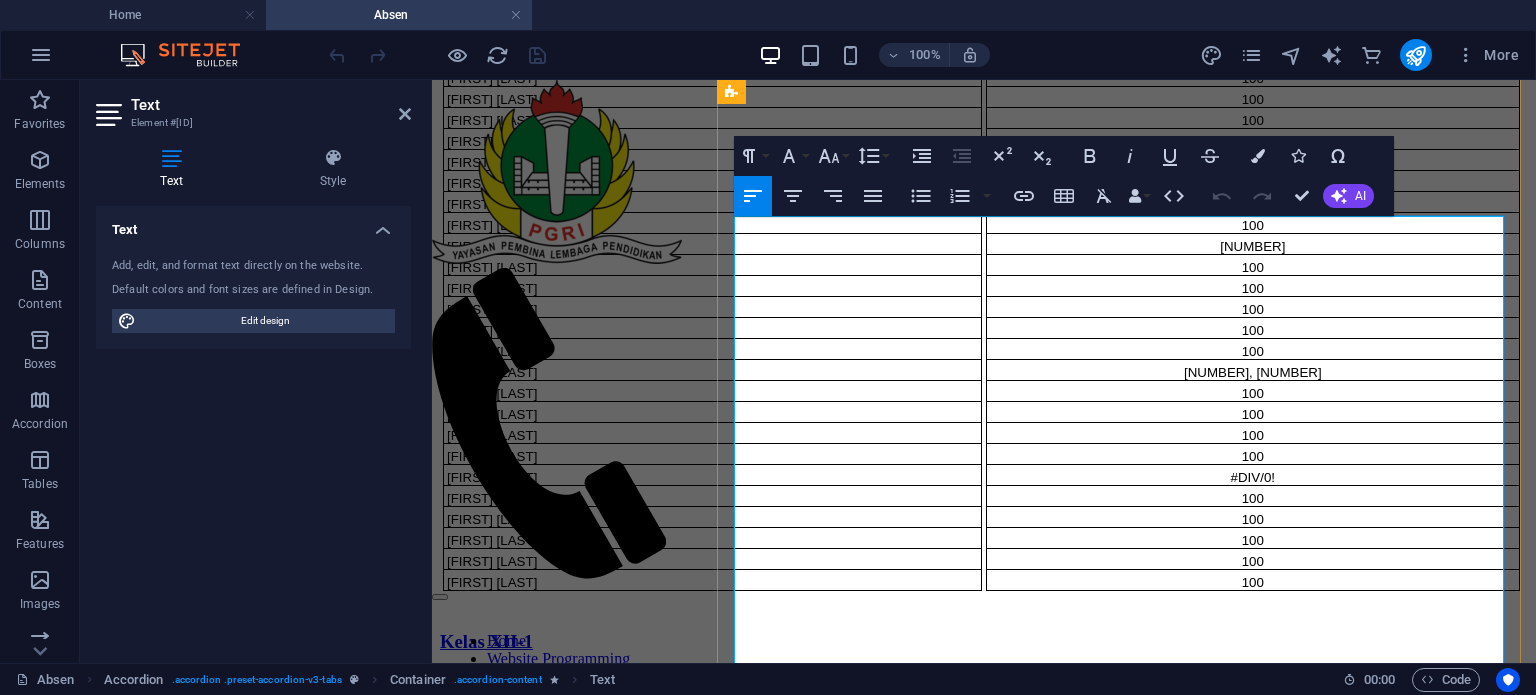click on "100" at bounding box center (1253, 710) 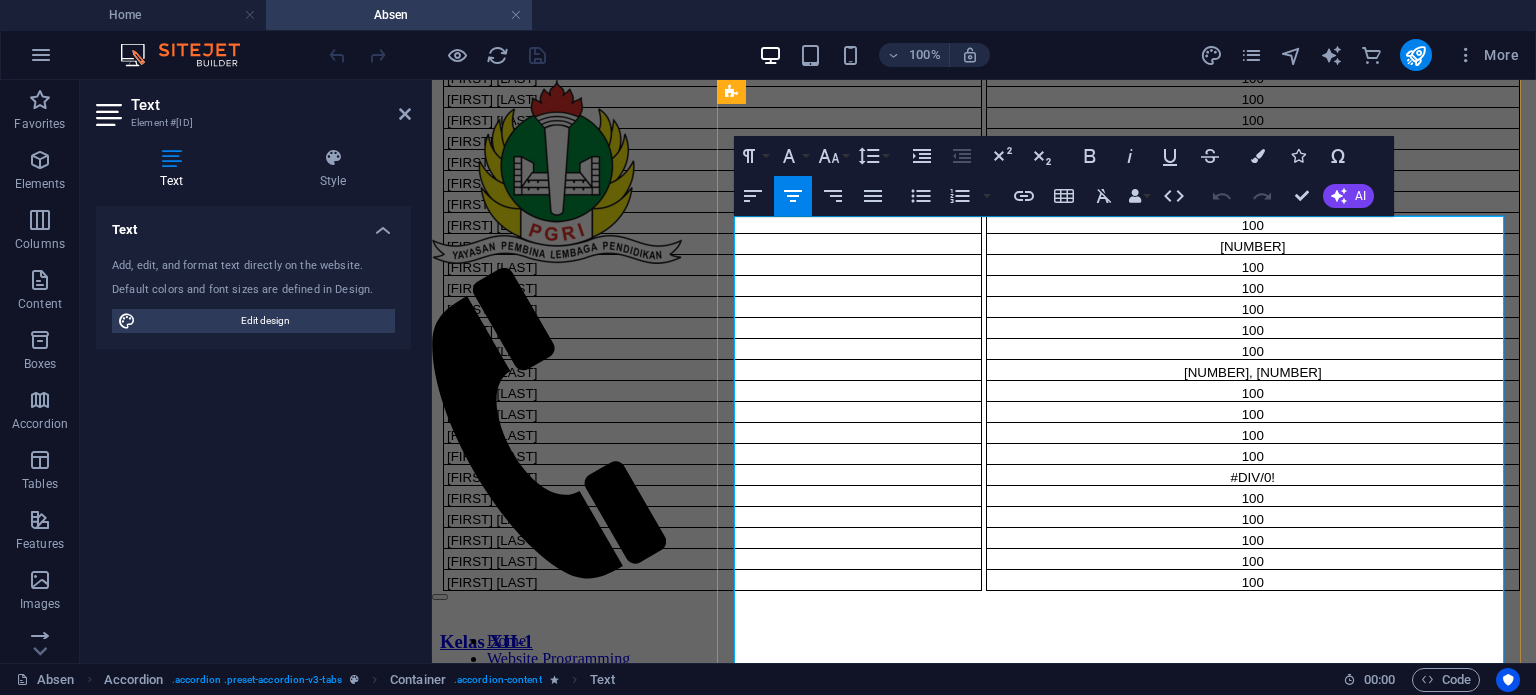 click on "100" at bounding box center (1253, 710) 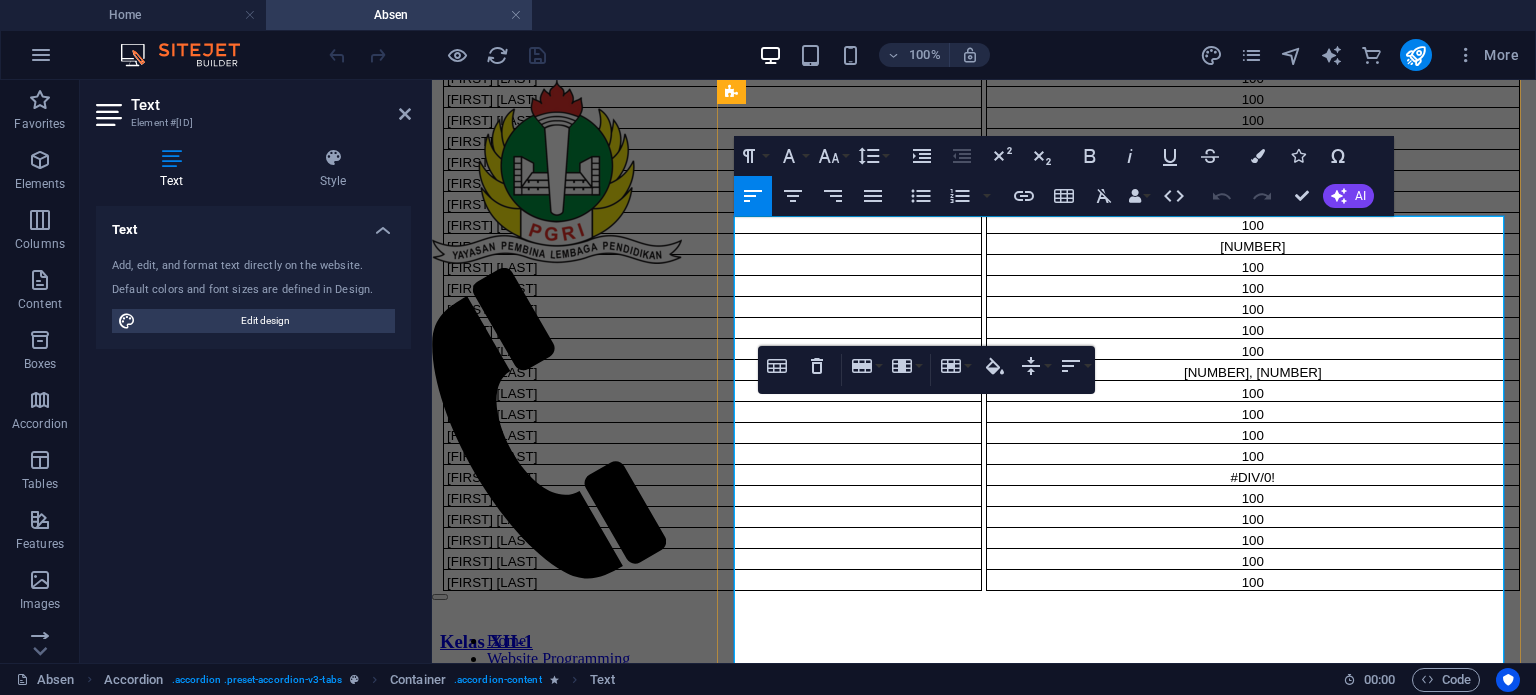 click on "100" at bounding box center (1253, 752) 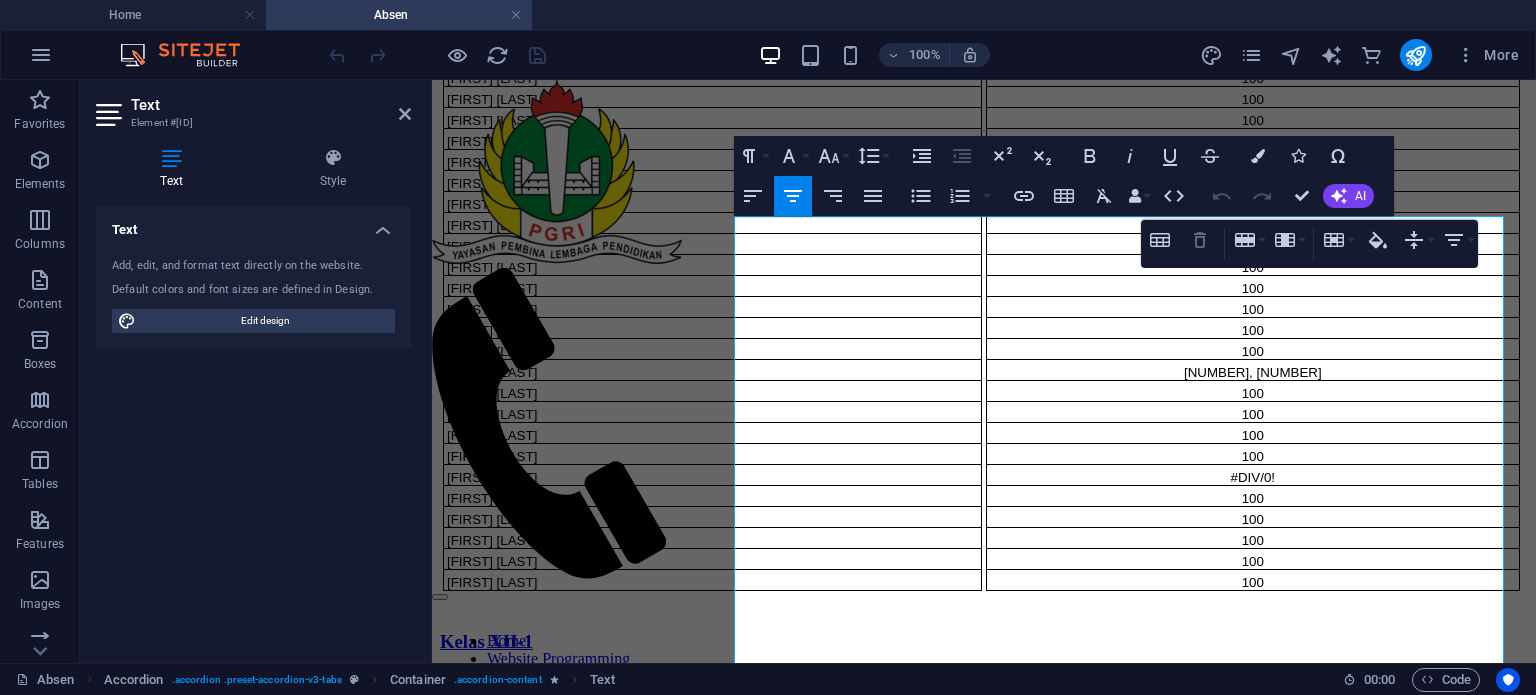 click 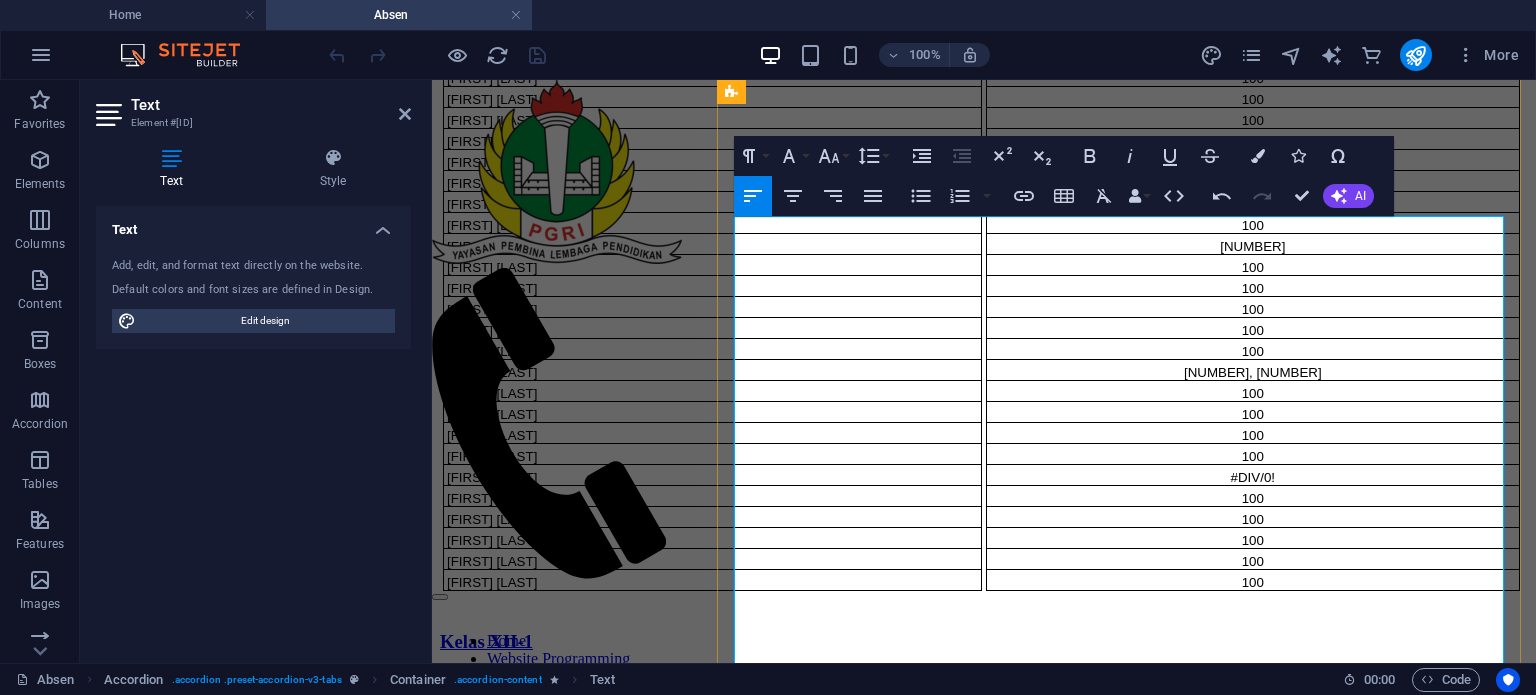 click at bounding box center (1255, 1023) 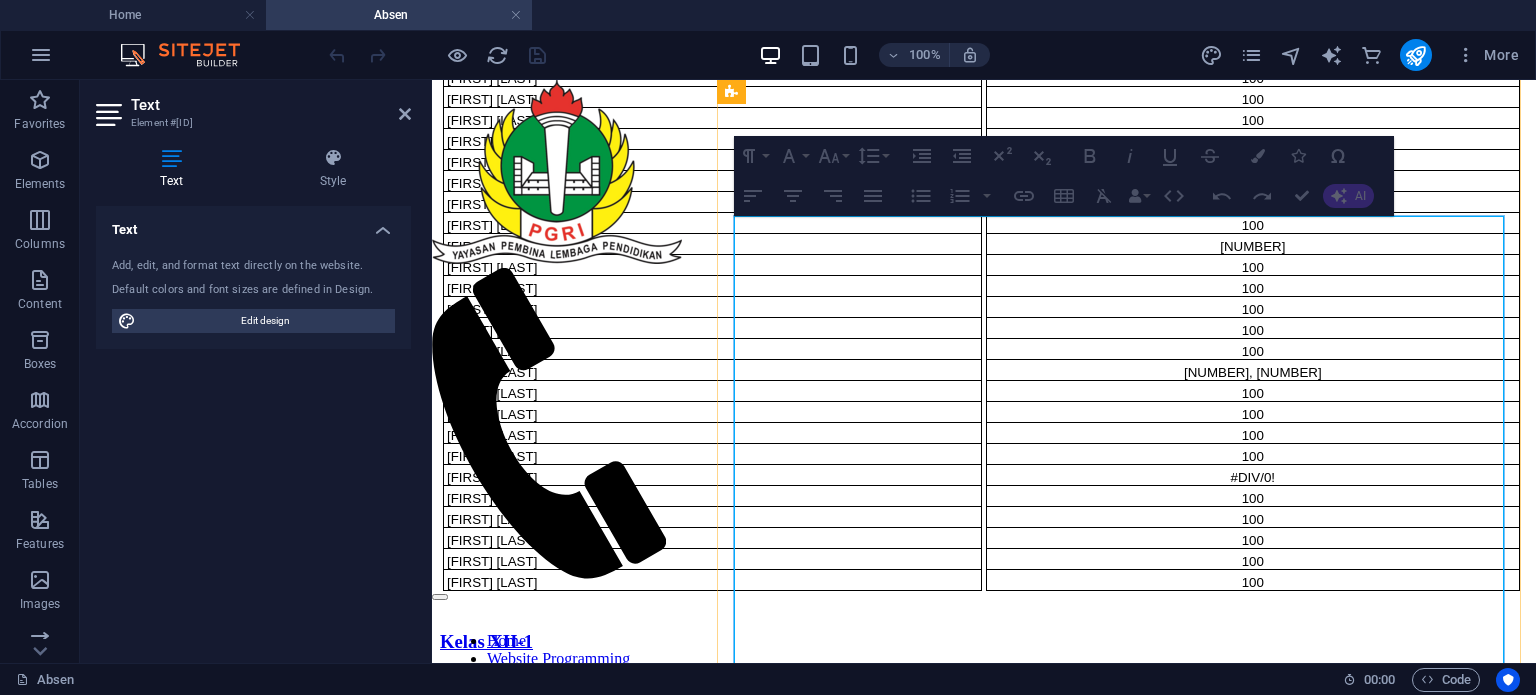 drag, startPoint x: 1206, startPoint y: 340, endPoint x: 1499, endPoint y: 334, distance: 293.06143 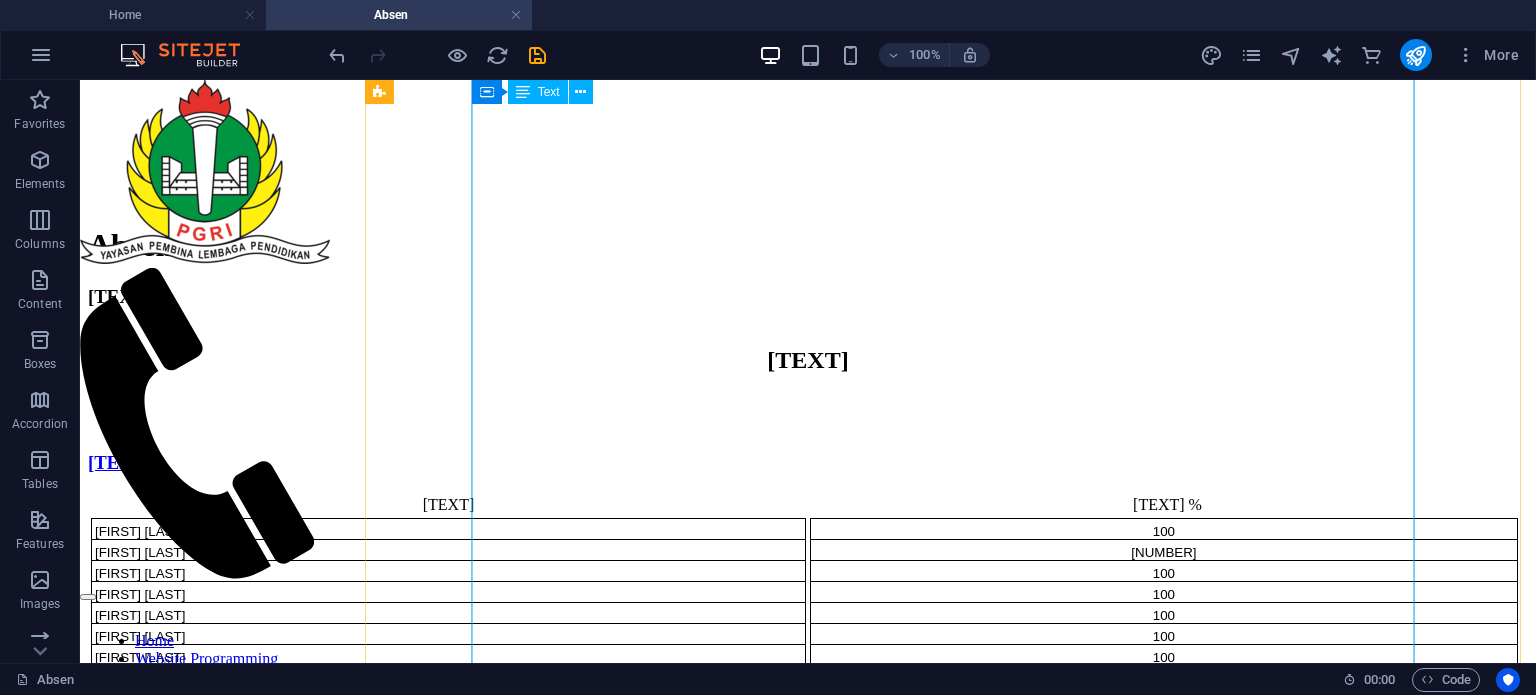 scroll, scrollTop: 897, scrollLeft: 0, axis: vertical 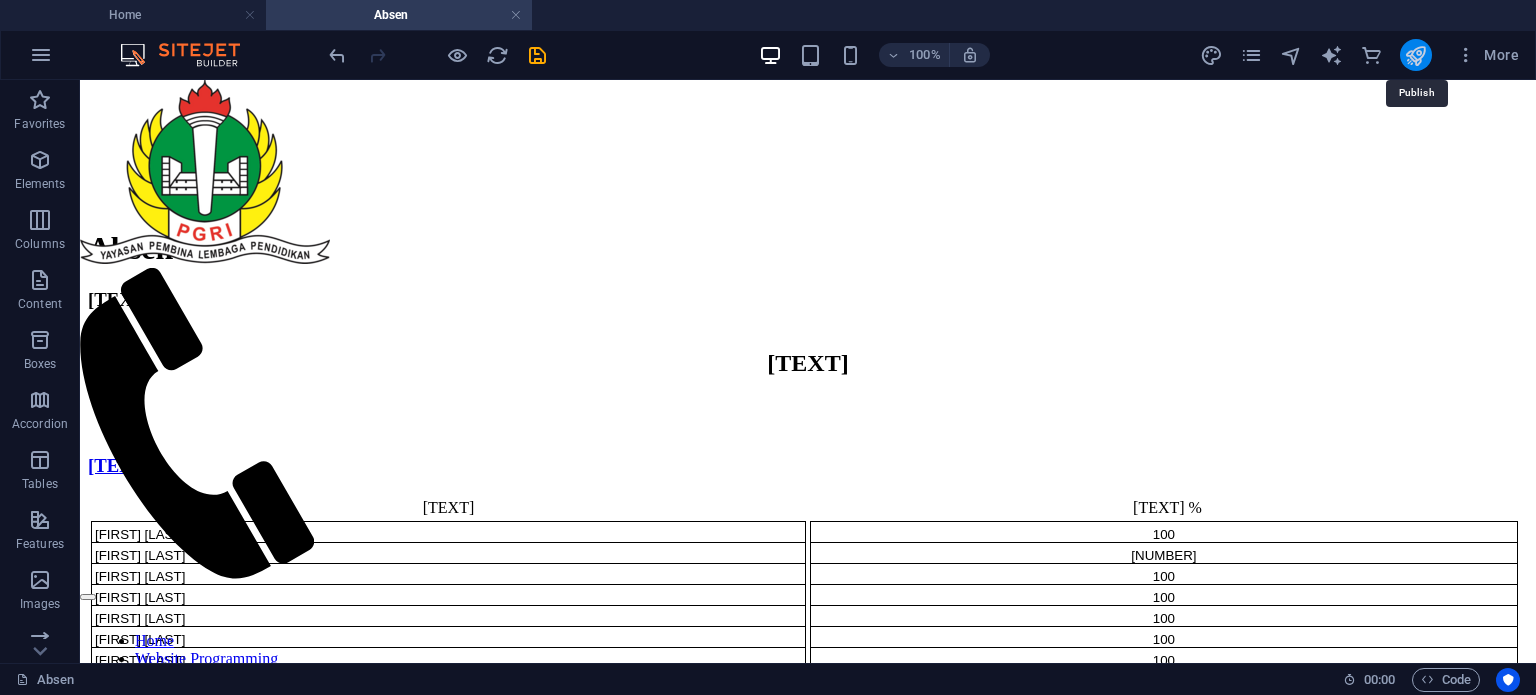 click at bounding box center (1415, 55) 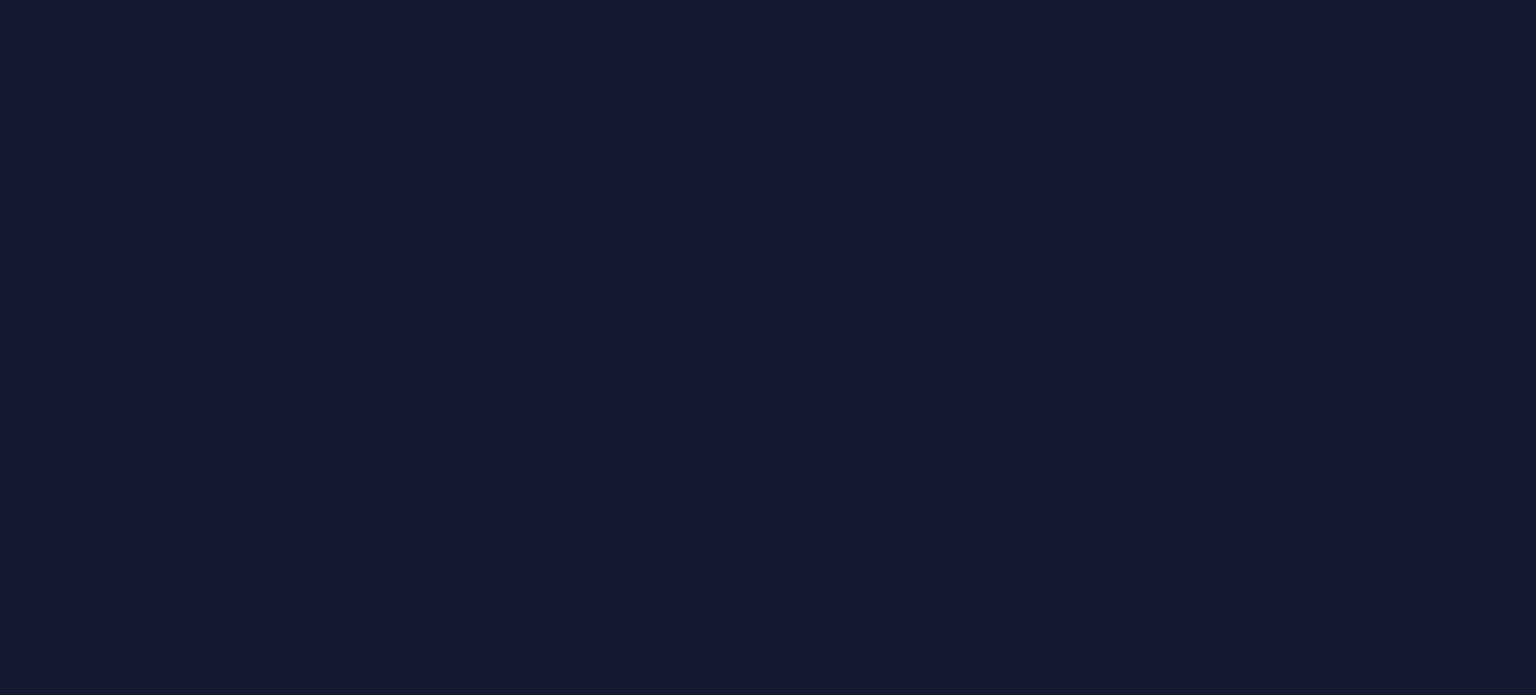 scroll, scrollTop: 0, scrollLeft: 0, axis: both 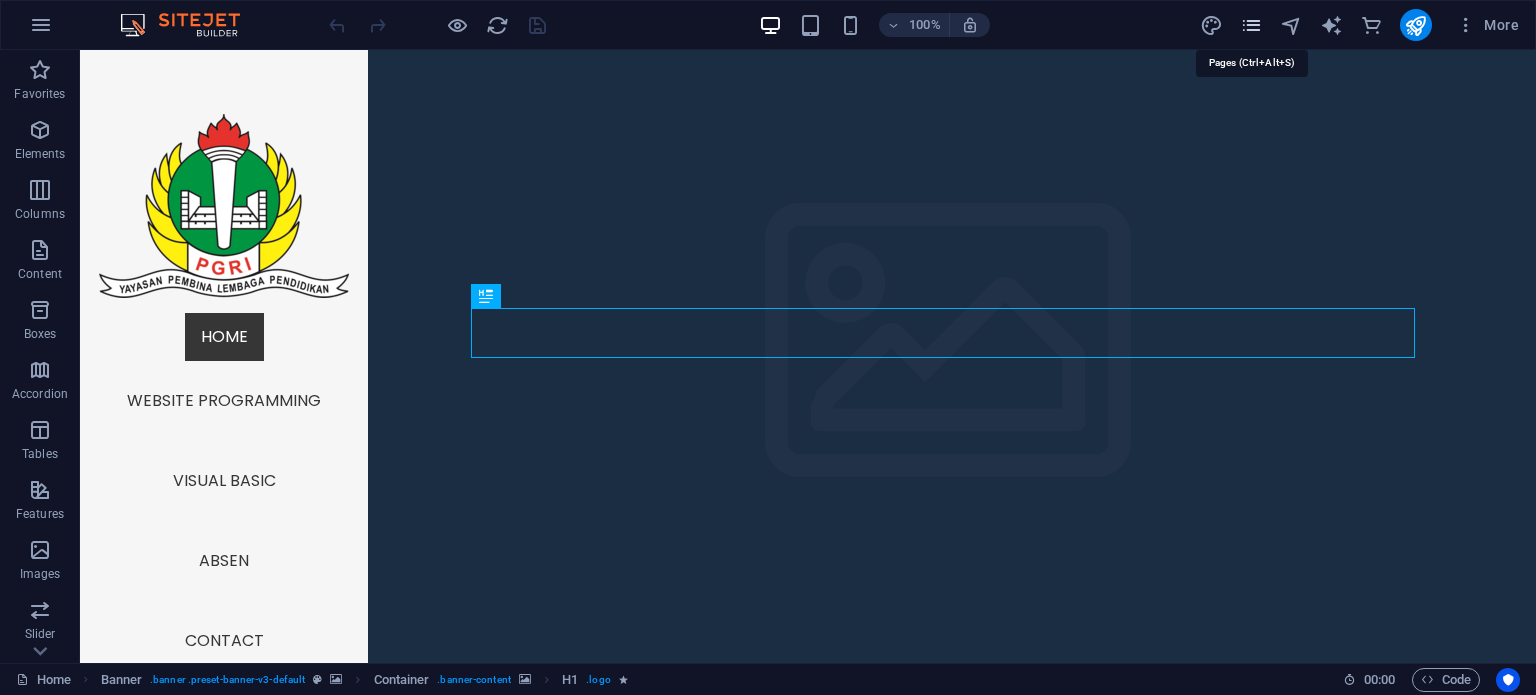 click at bounding box center (1251, 25) 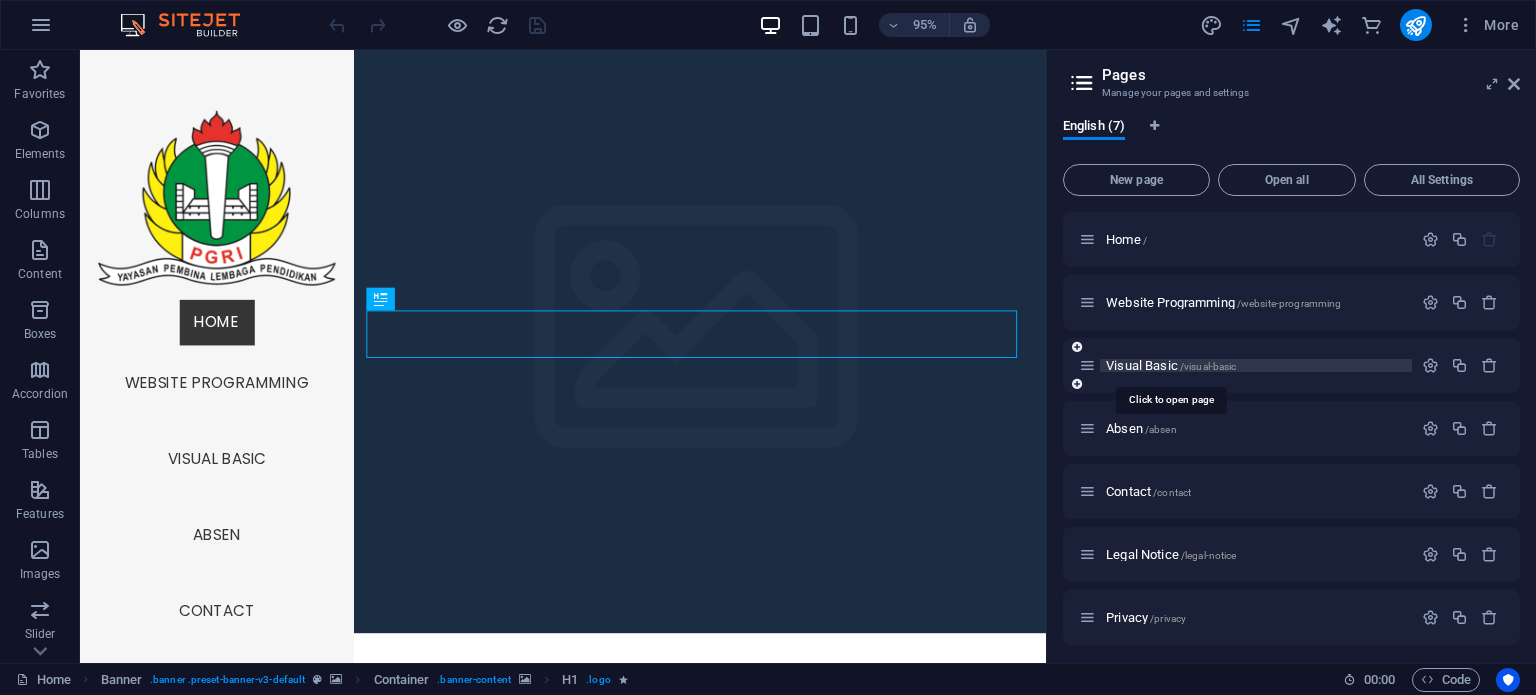 click on "Visual Basic /visual-basic" at bounding box center [1171, 365] 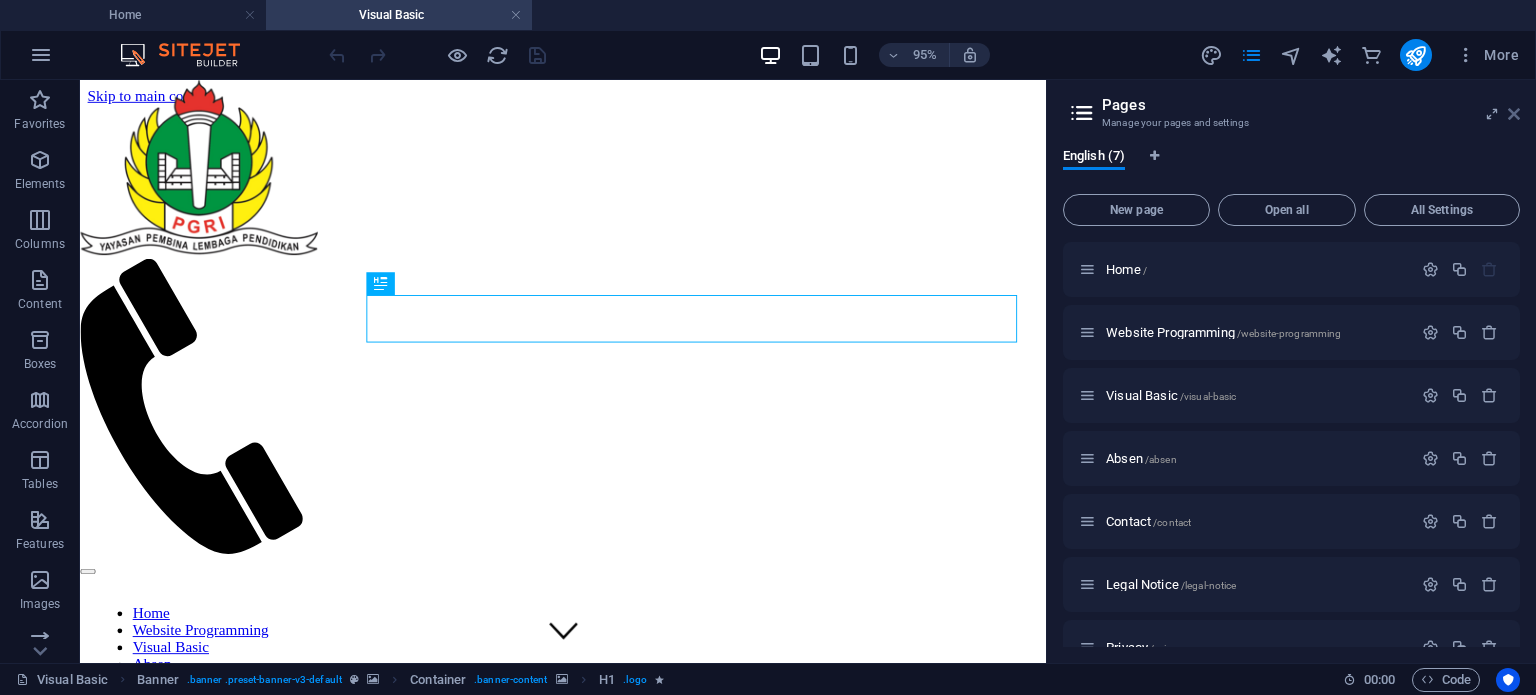 scroll, scrollTop: 0, scrollLeft: 0, axis: both 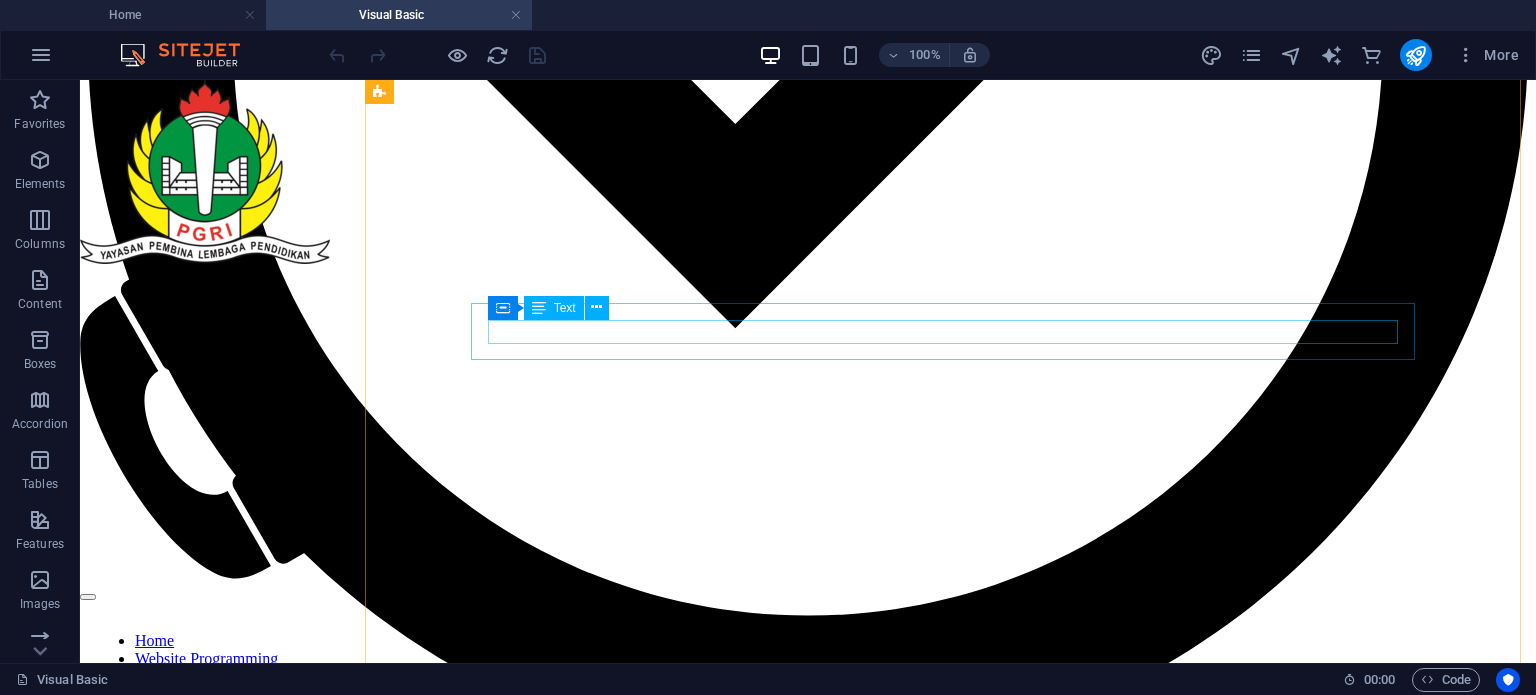 click on "Materi 2" at bounding box center (808, 9951) 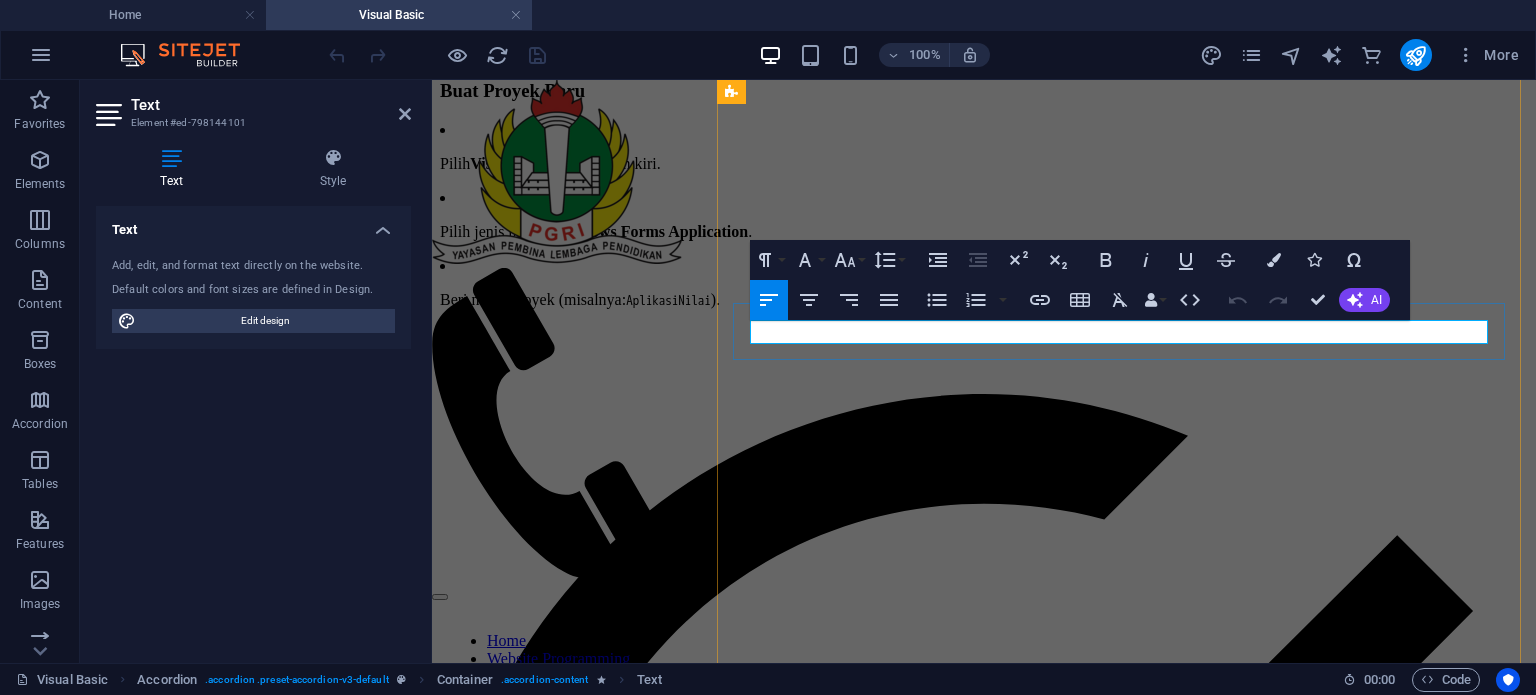 scroll, scrollTop: 4946, scrollLeft: 0, axis: vertical 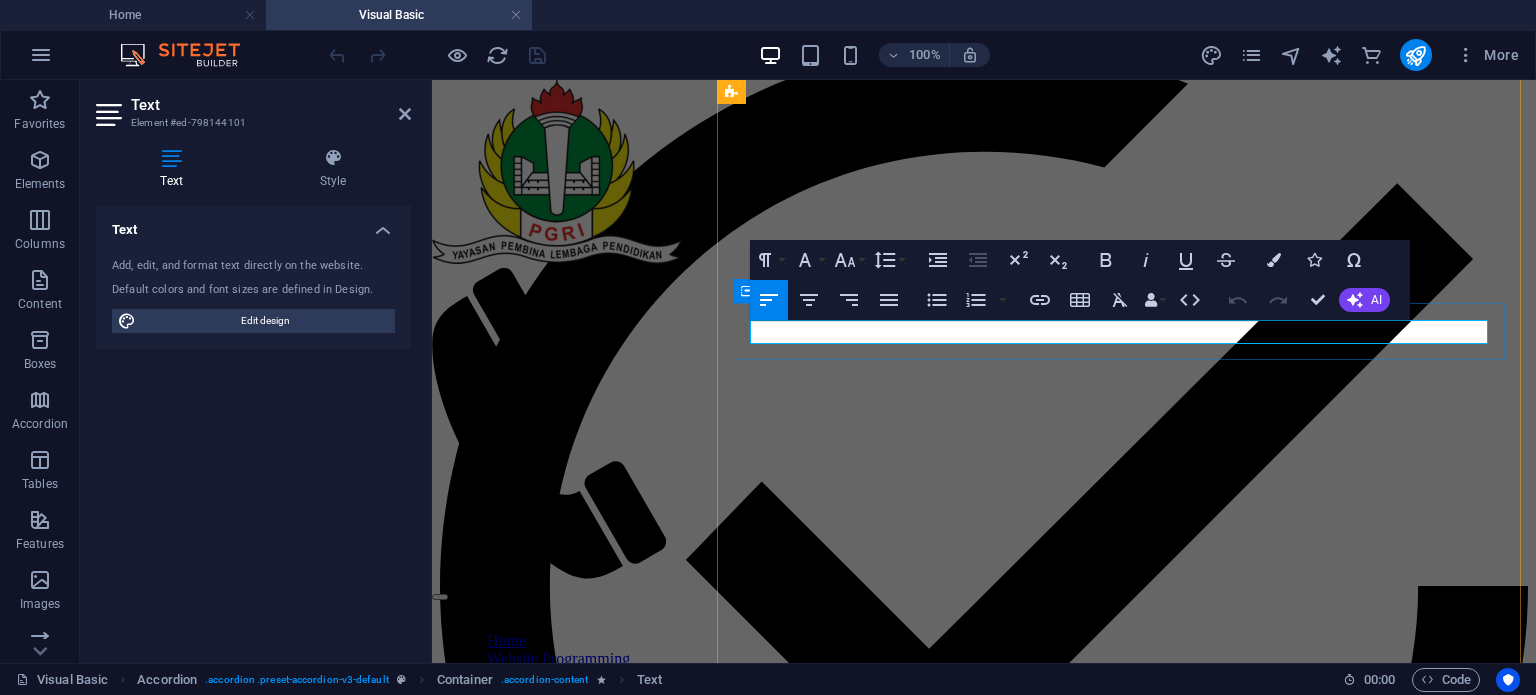 drag, startPoint x: 849, startPoint y: 331, endPoint x: 727, endPoint y: 339, distance: 122.26202 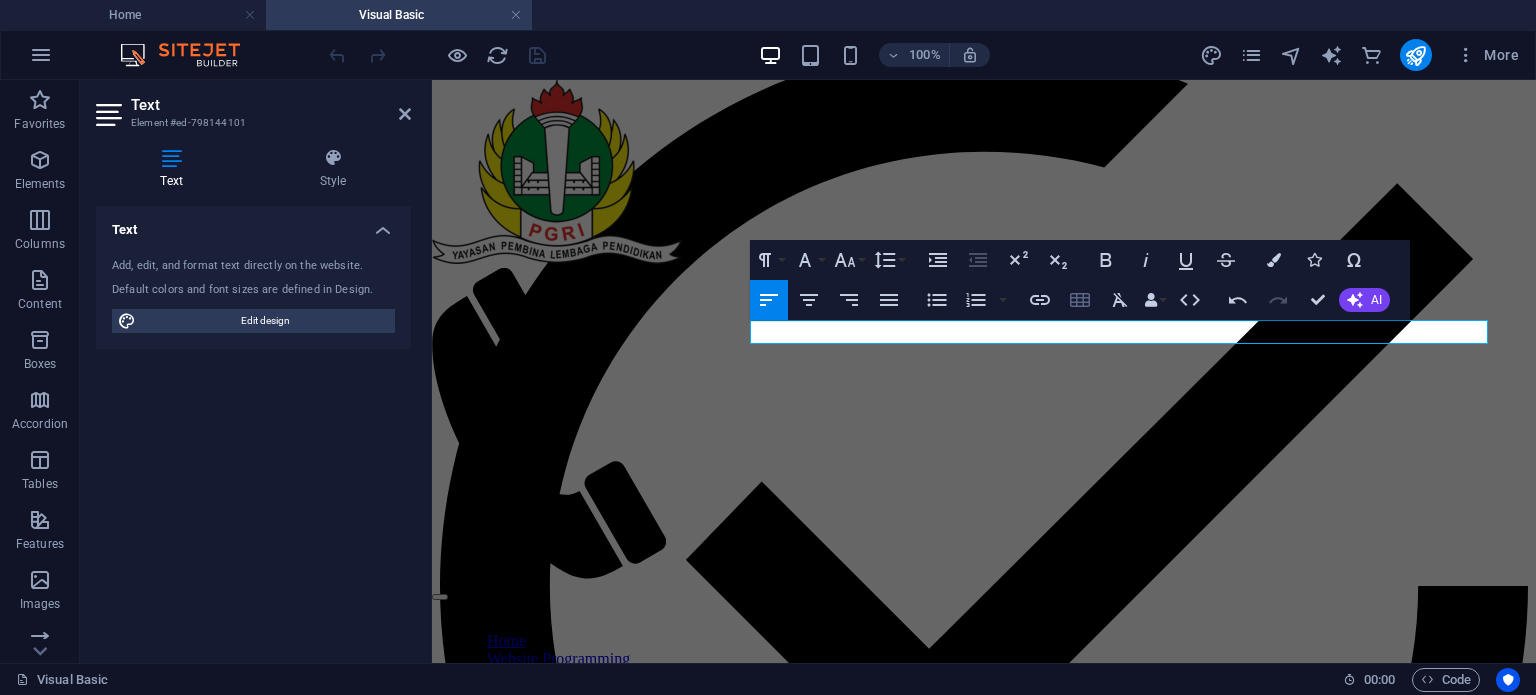 click 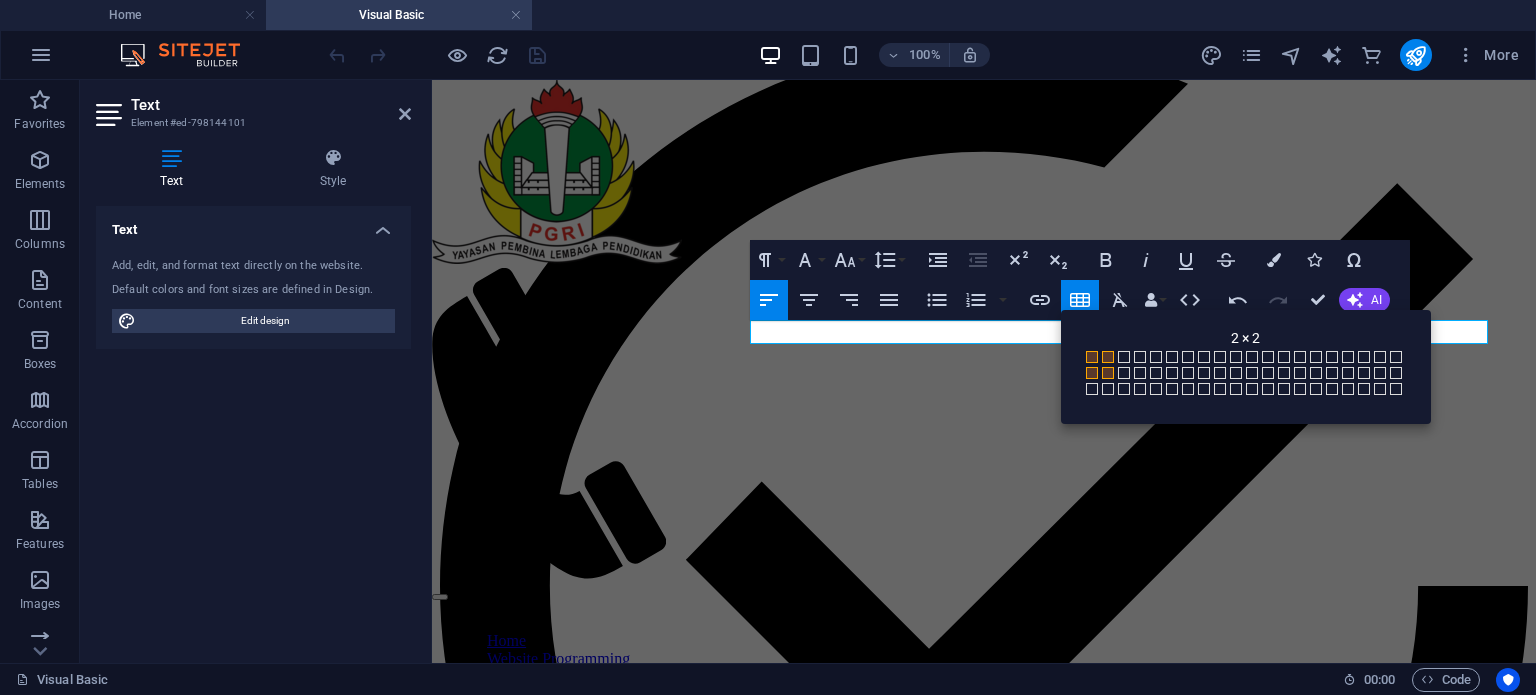 click at bounding box center (1108, 373) 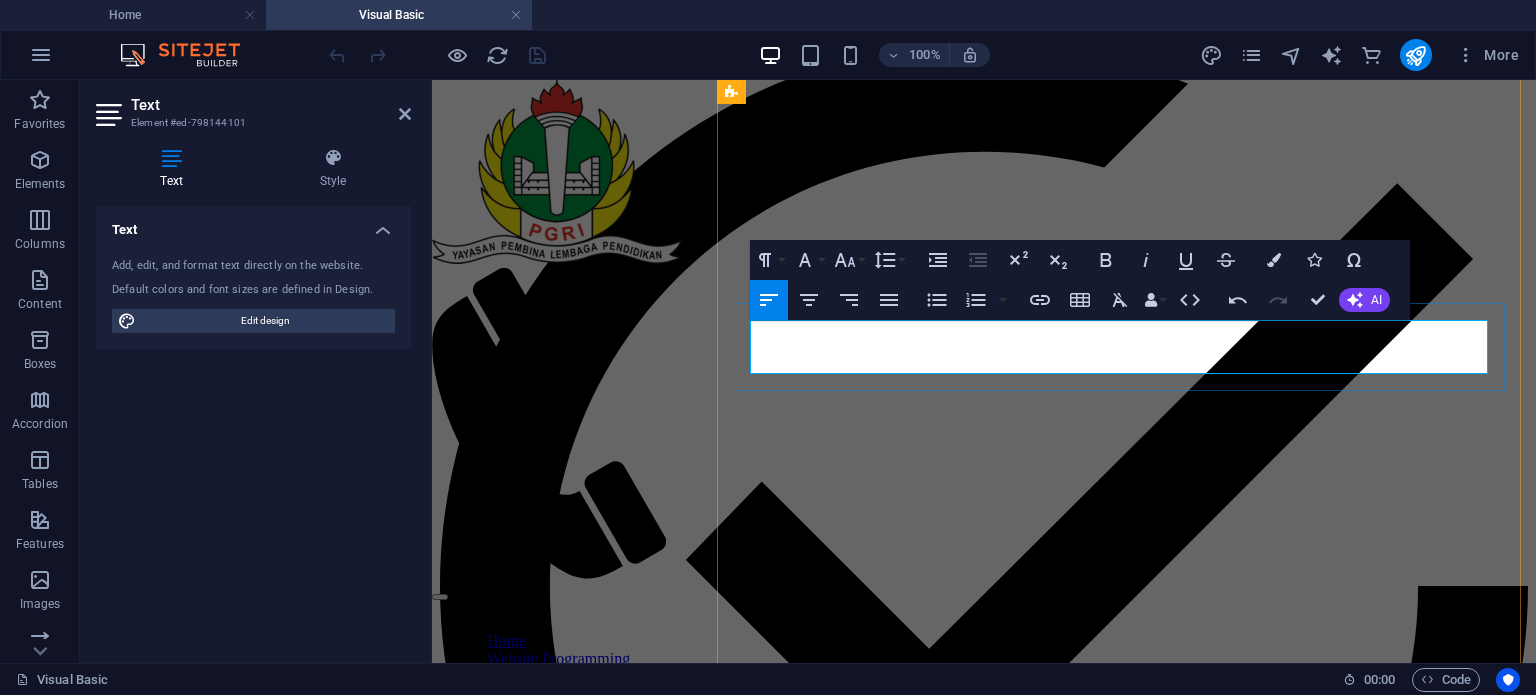 drag, startPoint x: 852, startPoint y: 331, endPoint x: 809, endPoint y: 334, distance: 43.104523 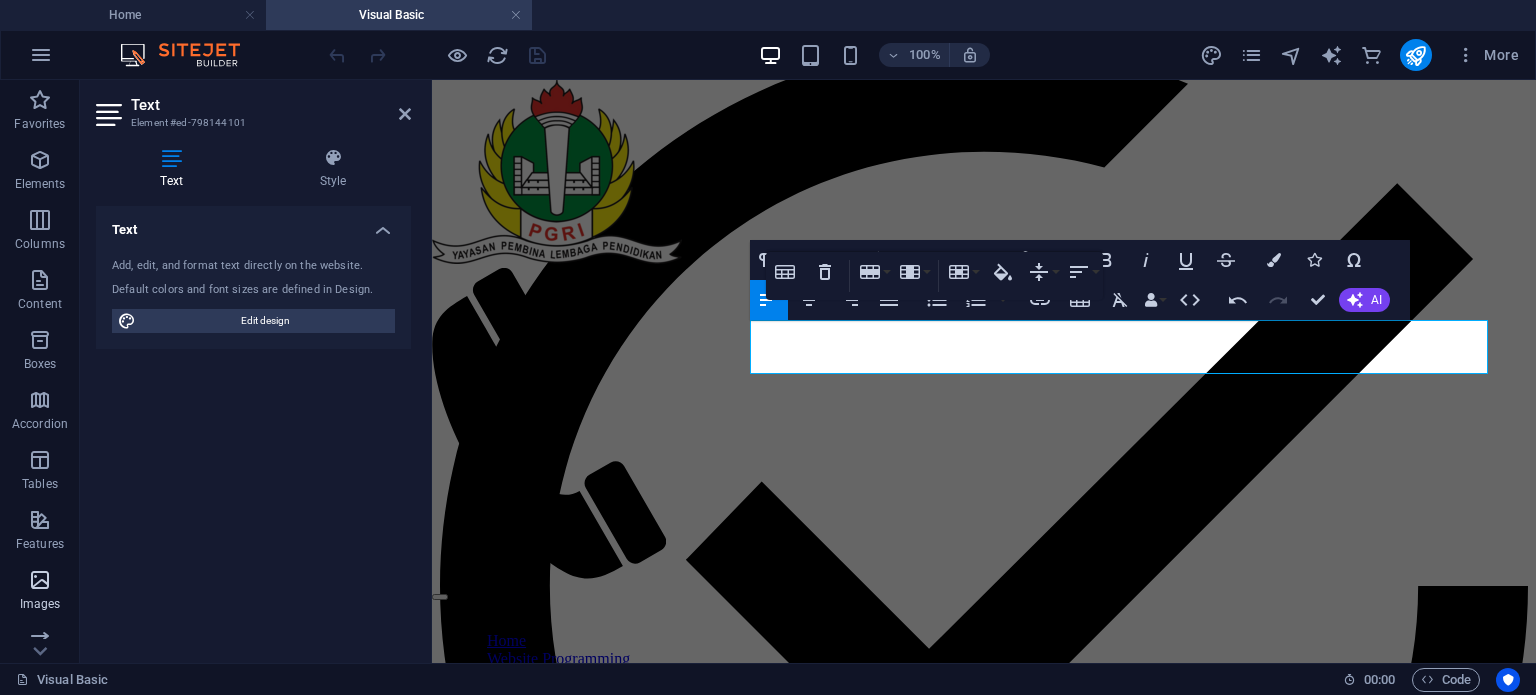 click at bounding box center [40, 580] 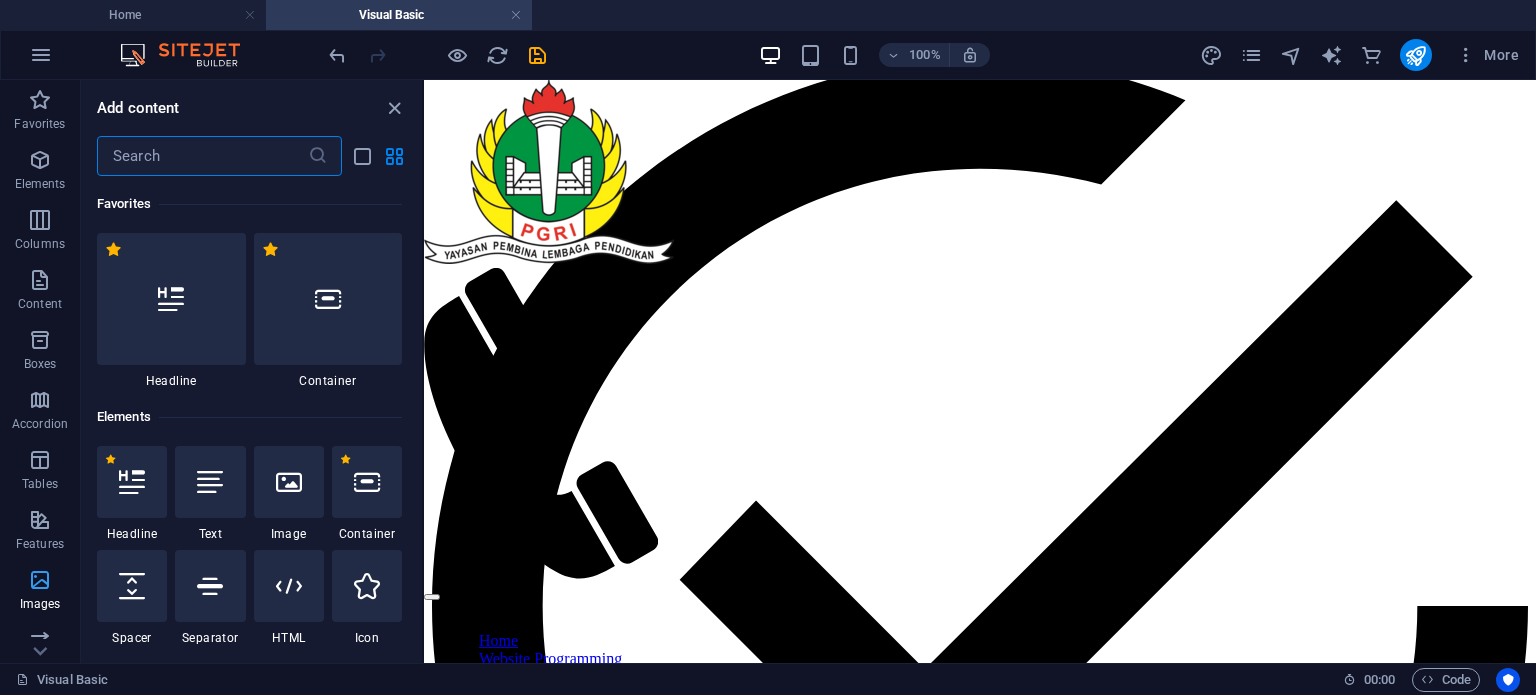 scroll, scrollTop: 4925, scrollLeft: 0, axis: vertical 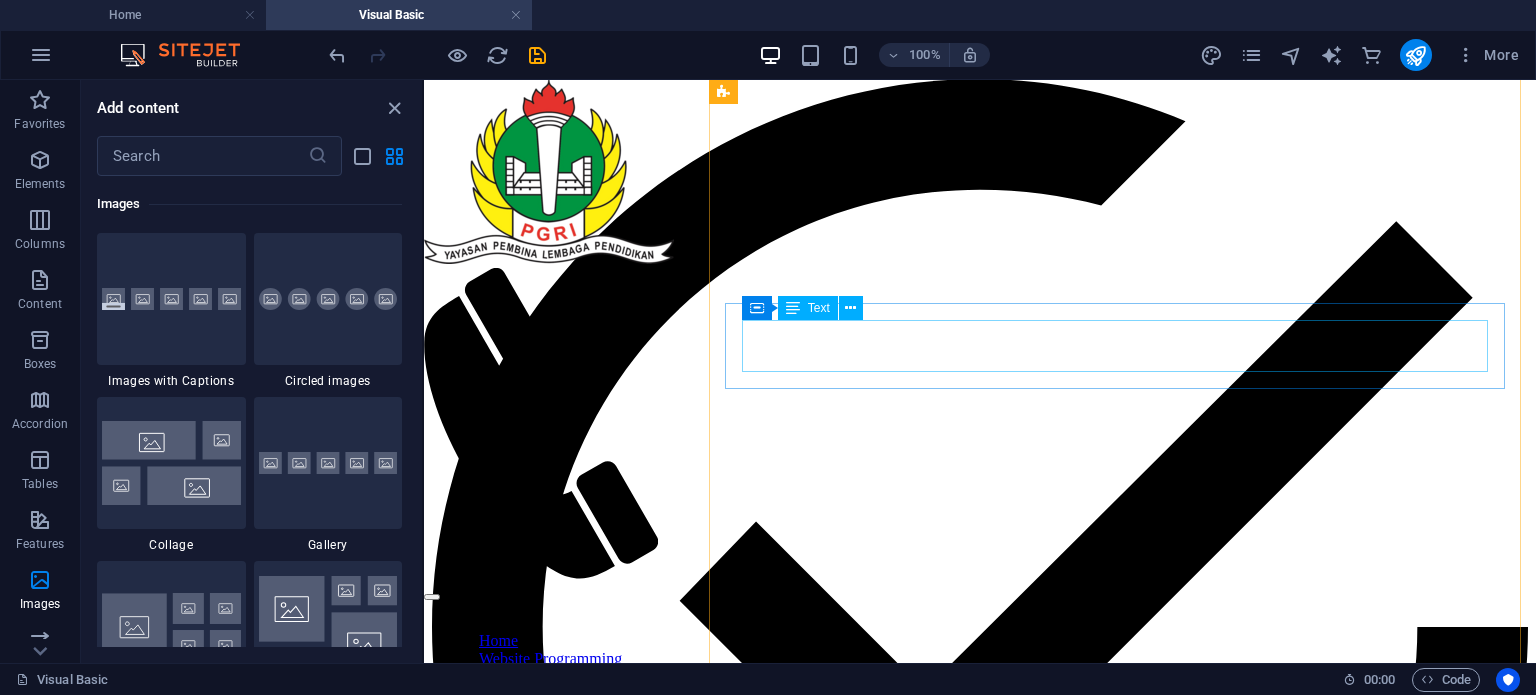 click at bounding box center [980, 7440] 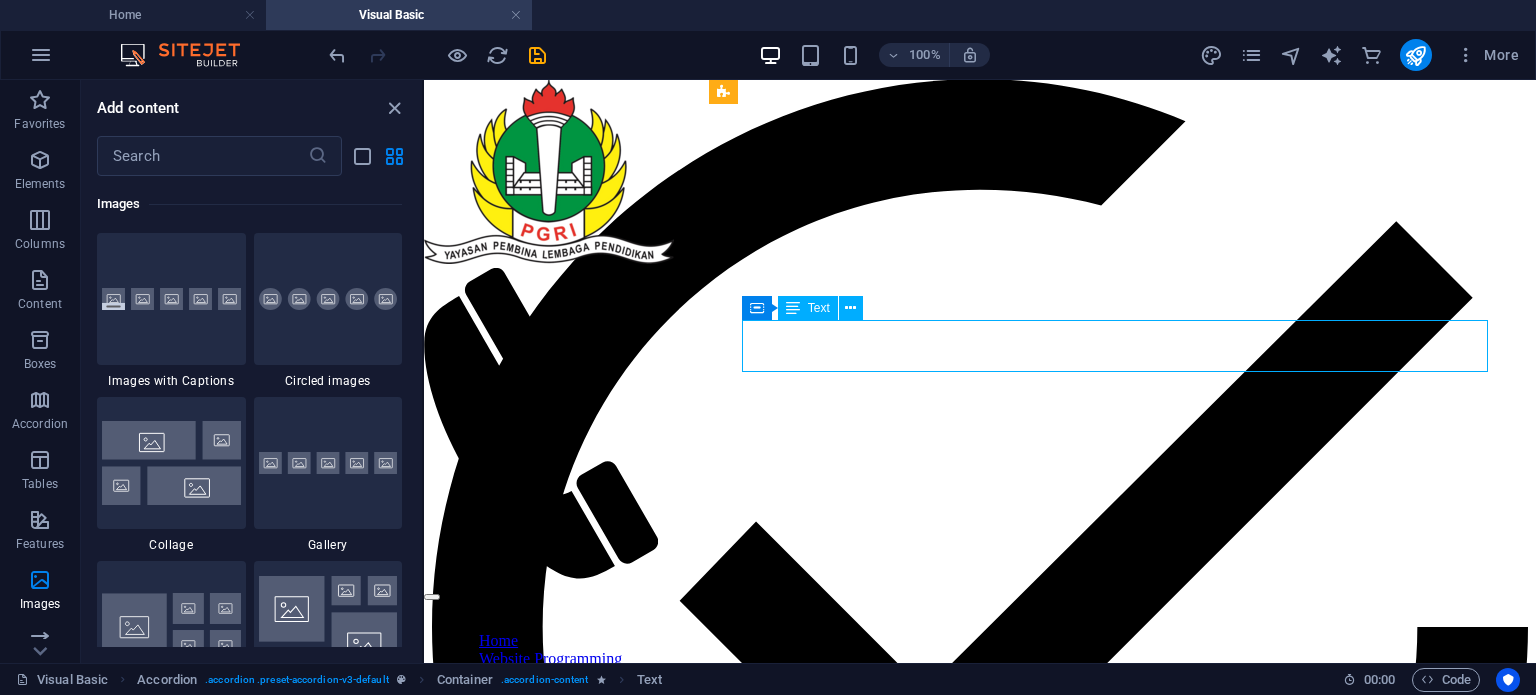 click at bounding box center [980, 7440] 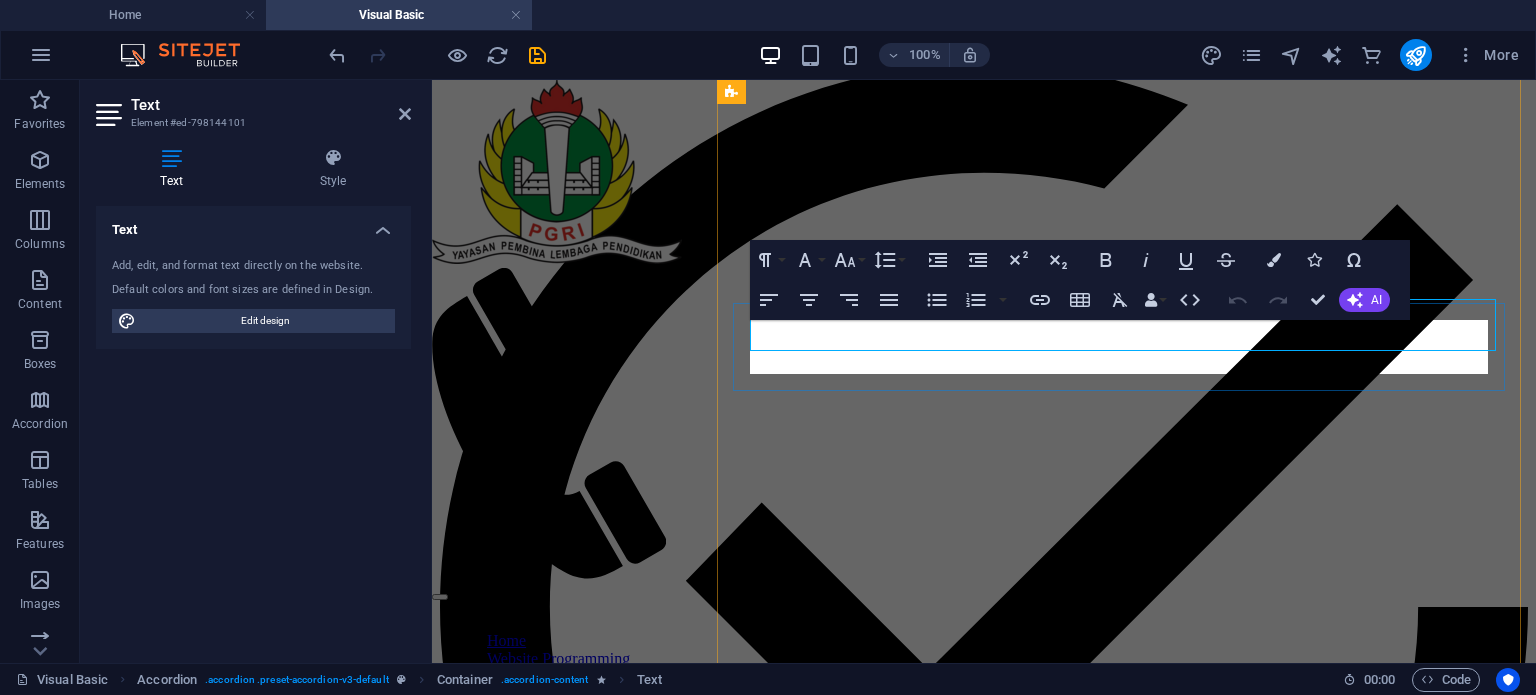scroll, scrollTop: 4946, scrollLeft: 0, axis: vertical 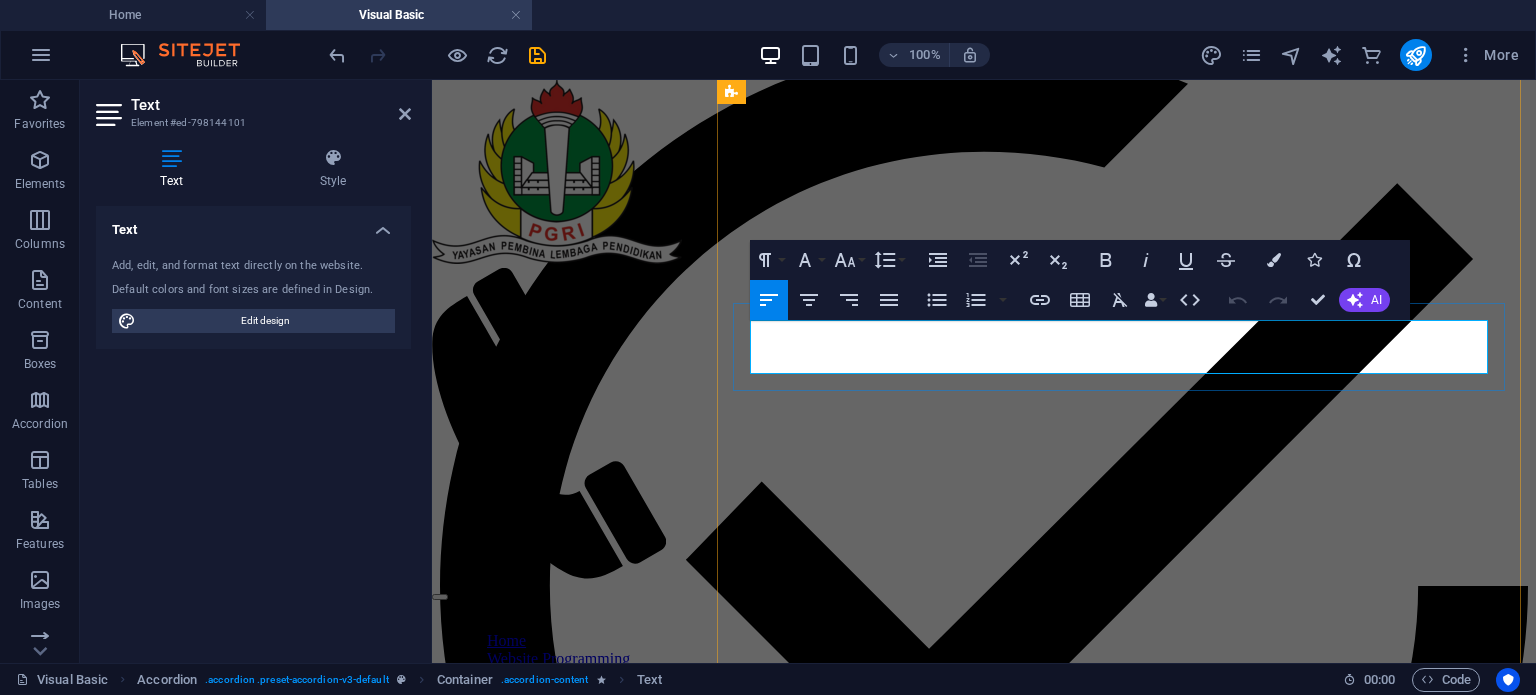 drag, startPoint x: 991, startPoint y: 332, endPoint x: 939, endPoint y: 333, distance: 52.009613 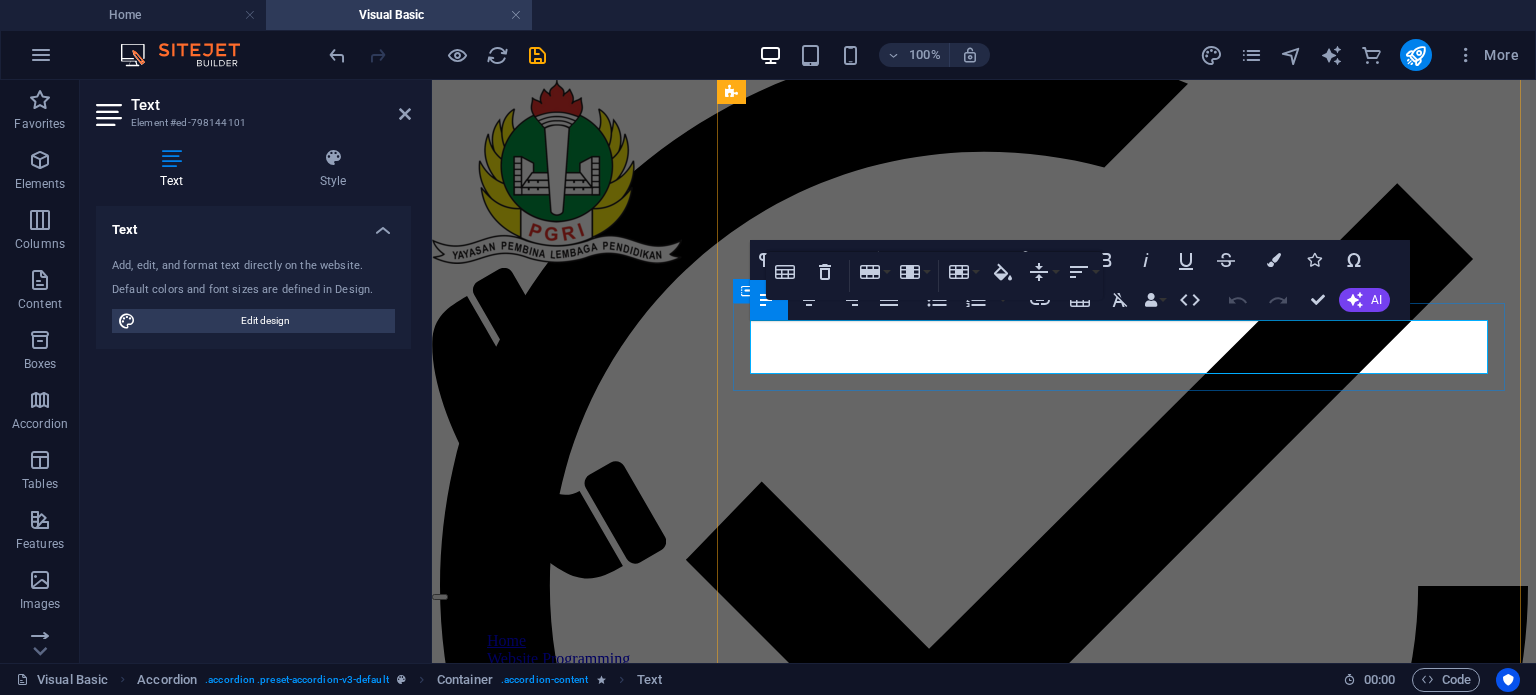 click at bounding box center [984, 7369] 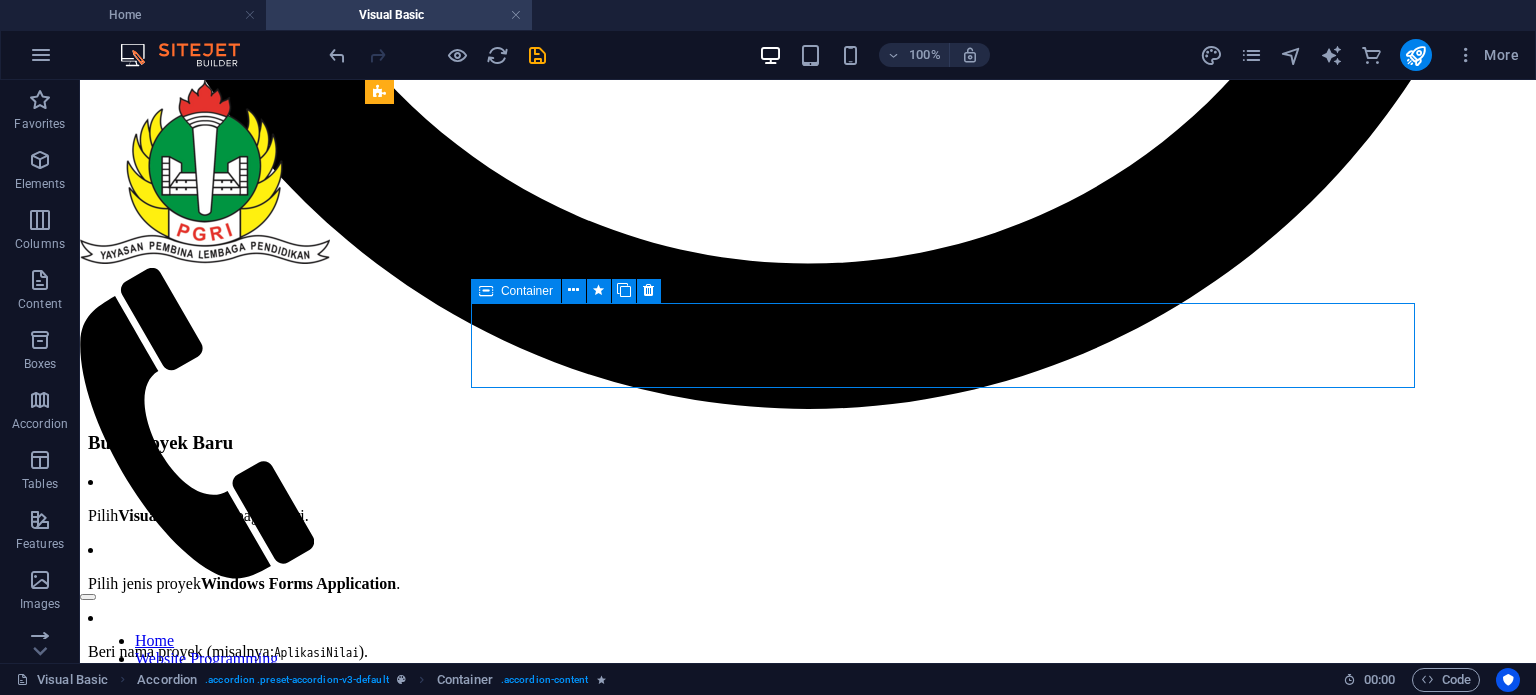 scroll, scrollTop: 4594, scrollLeft: 0, axis: vertical 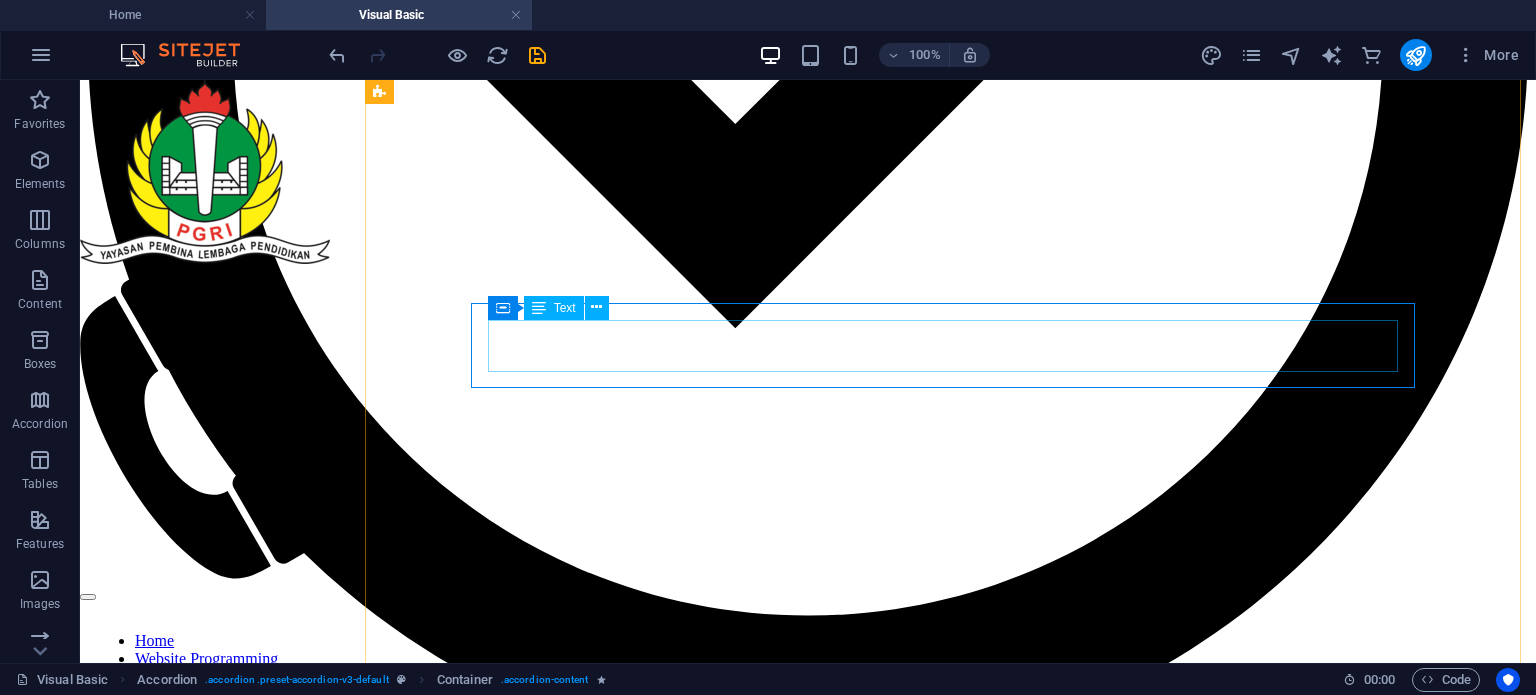 click at bounding box center [808, 9965] 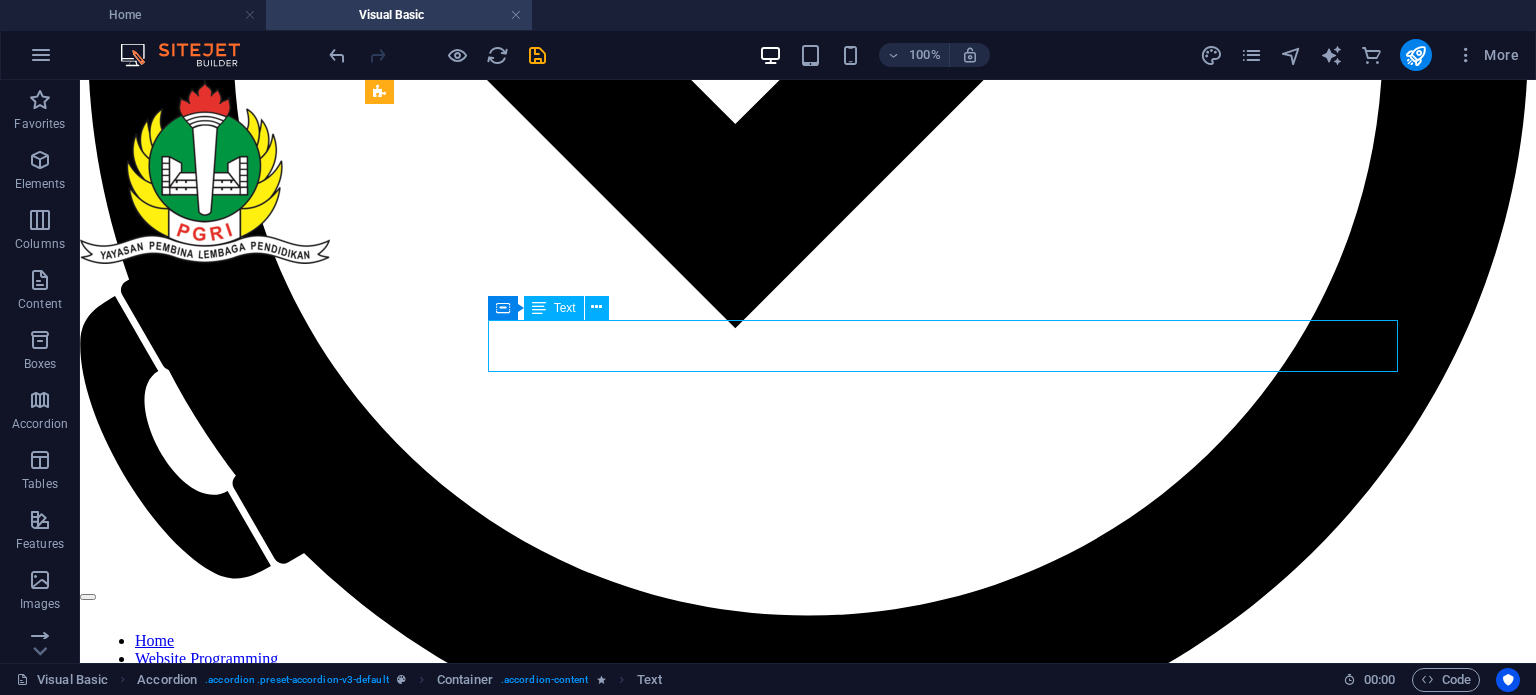 click at bounding box center [808, 9965] 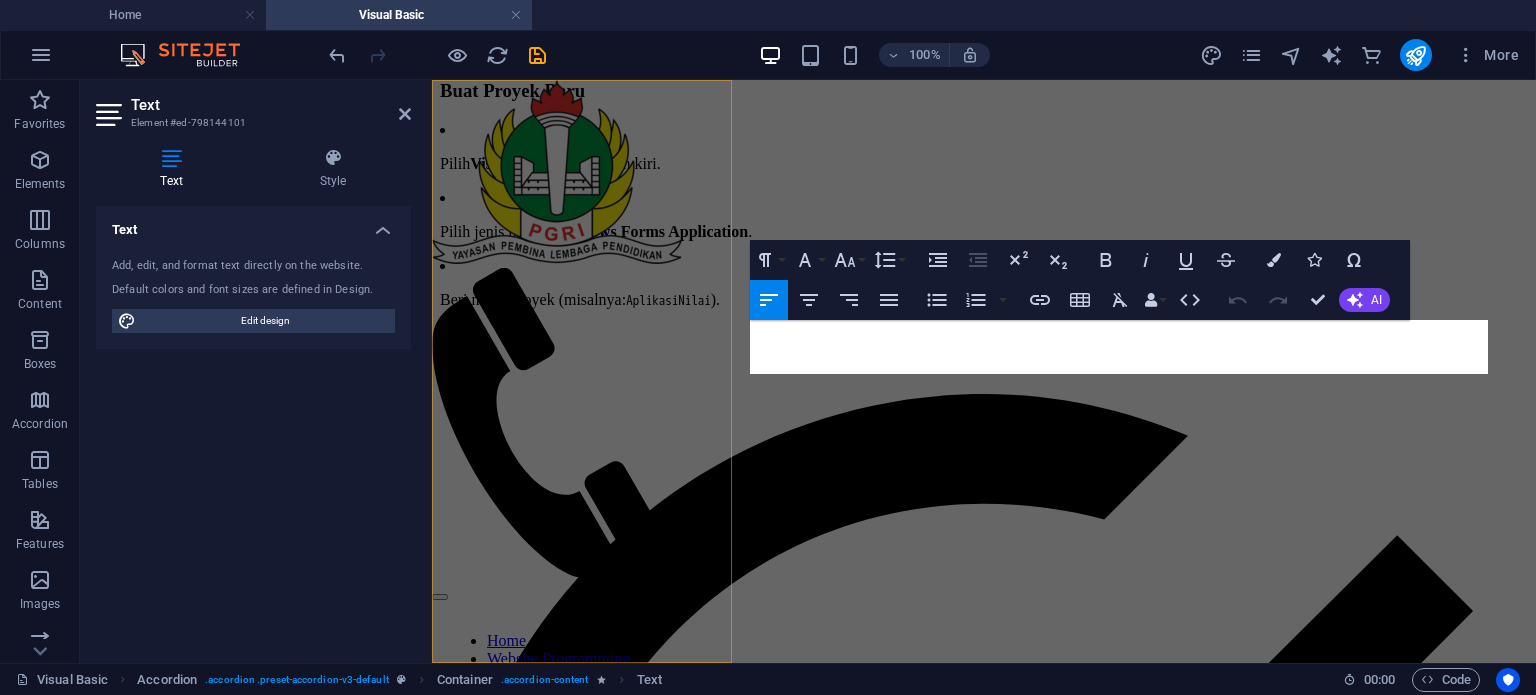 scroll, scrollTop: 4946, scrollLeft: 0, axis: vertical 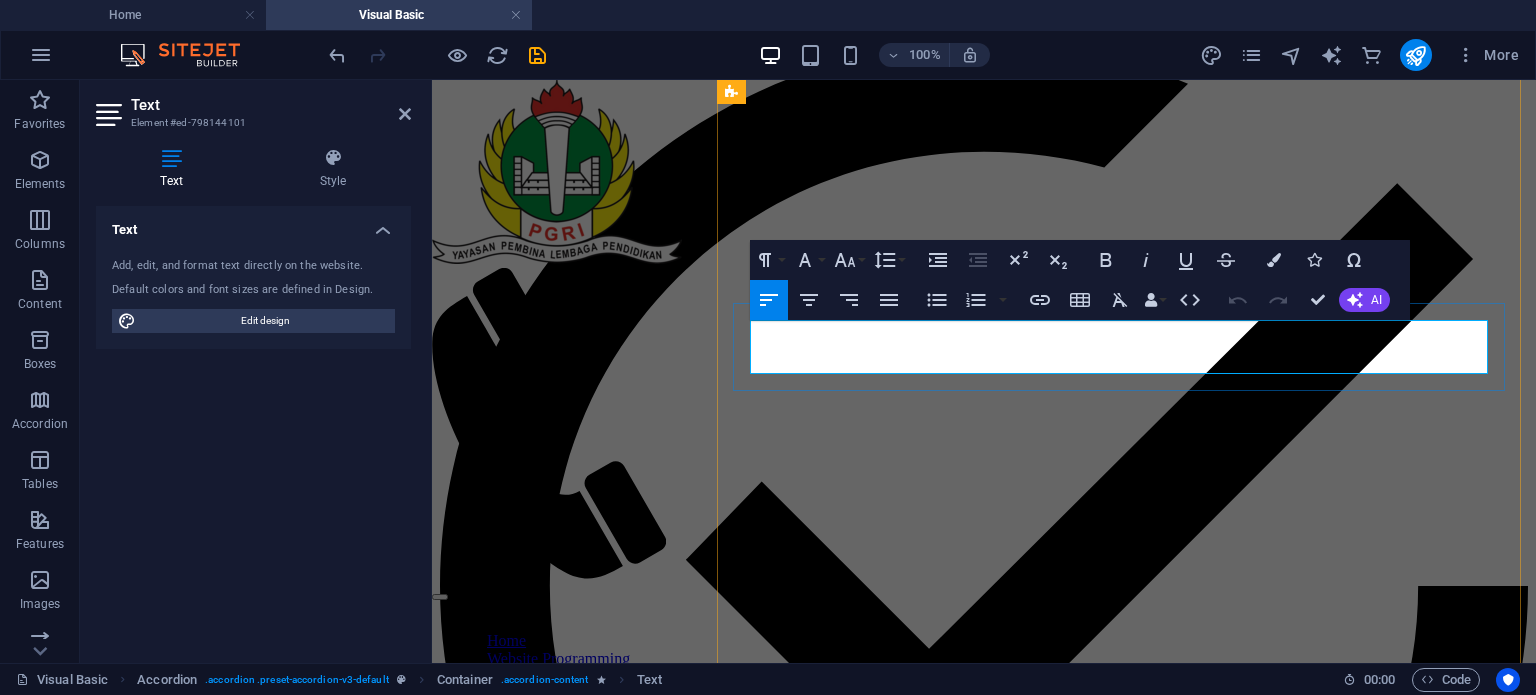 click at bounding box center (712, 7357) 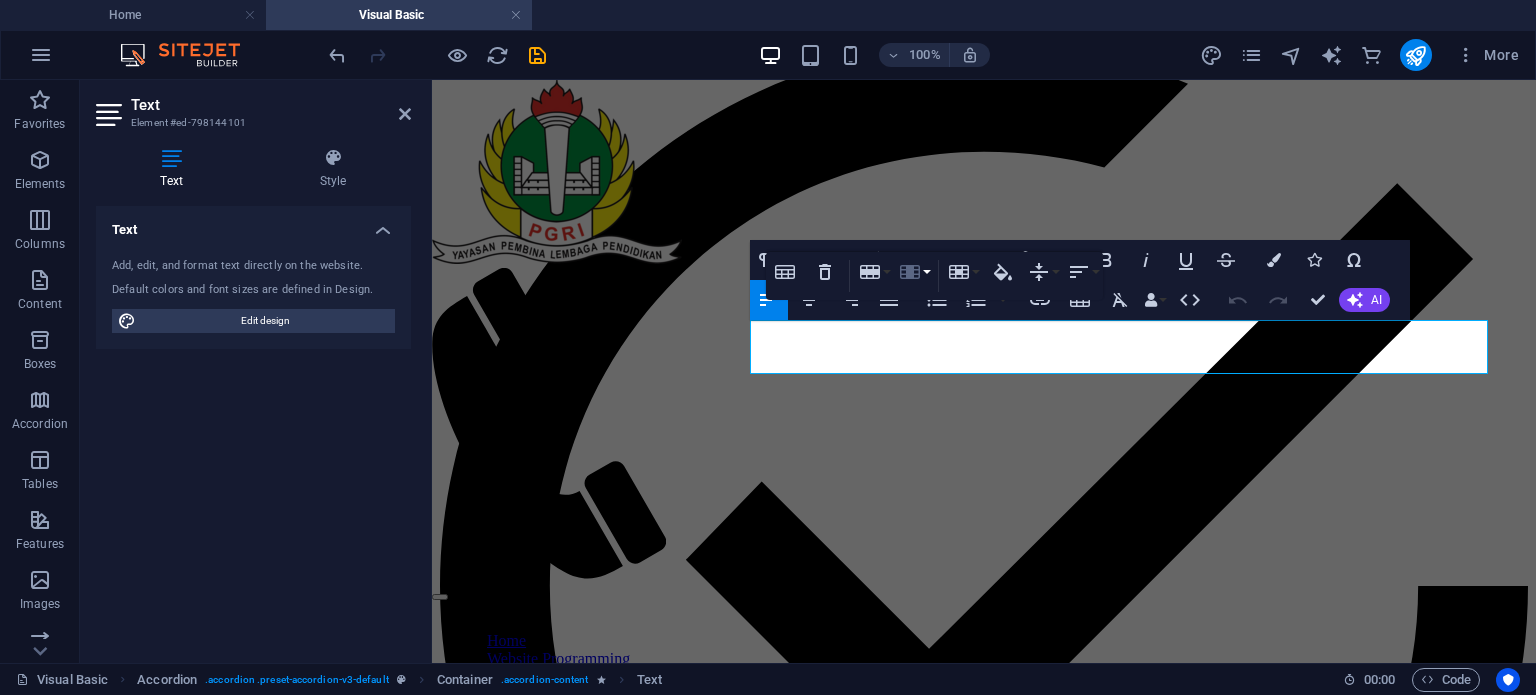 click on "Column" at bounding box center (914, 272) 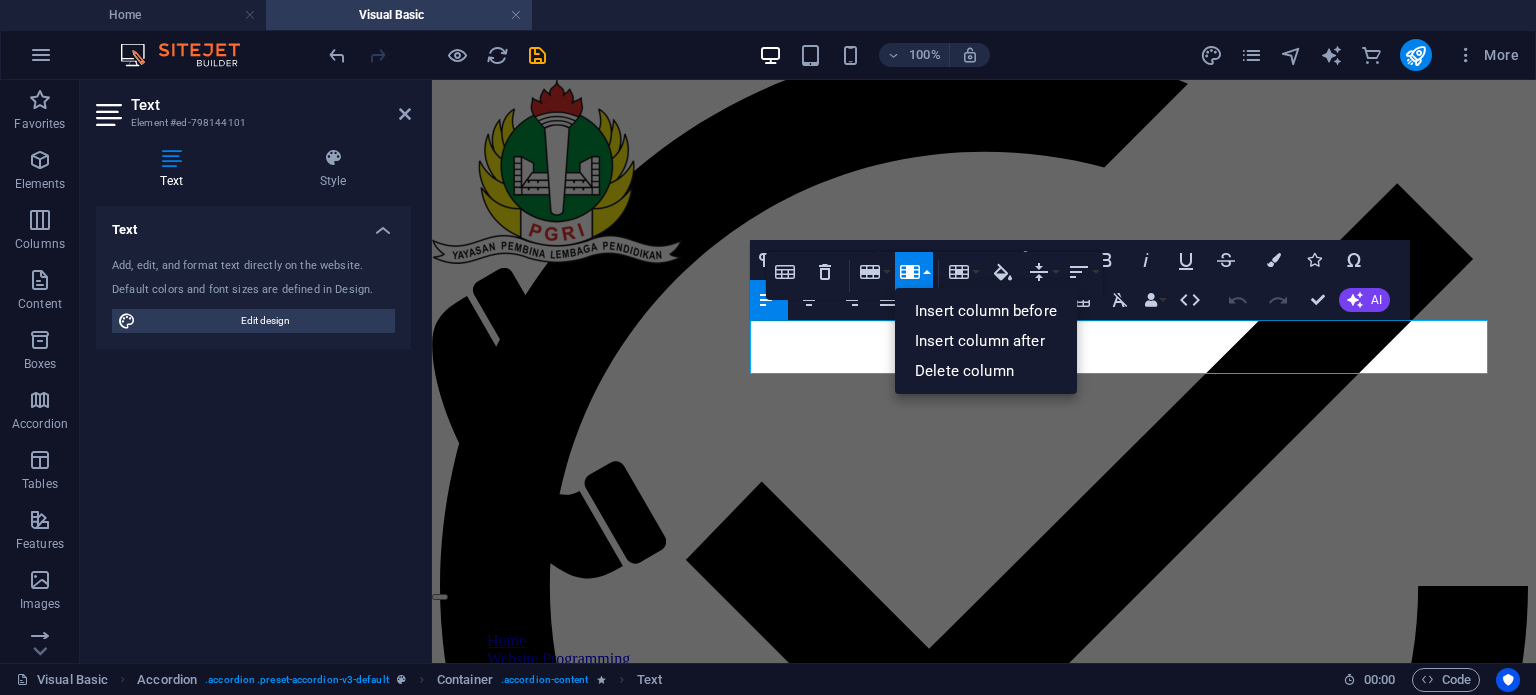 click on "Column" at bounding box center [914, 272] 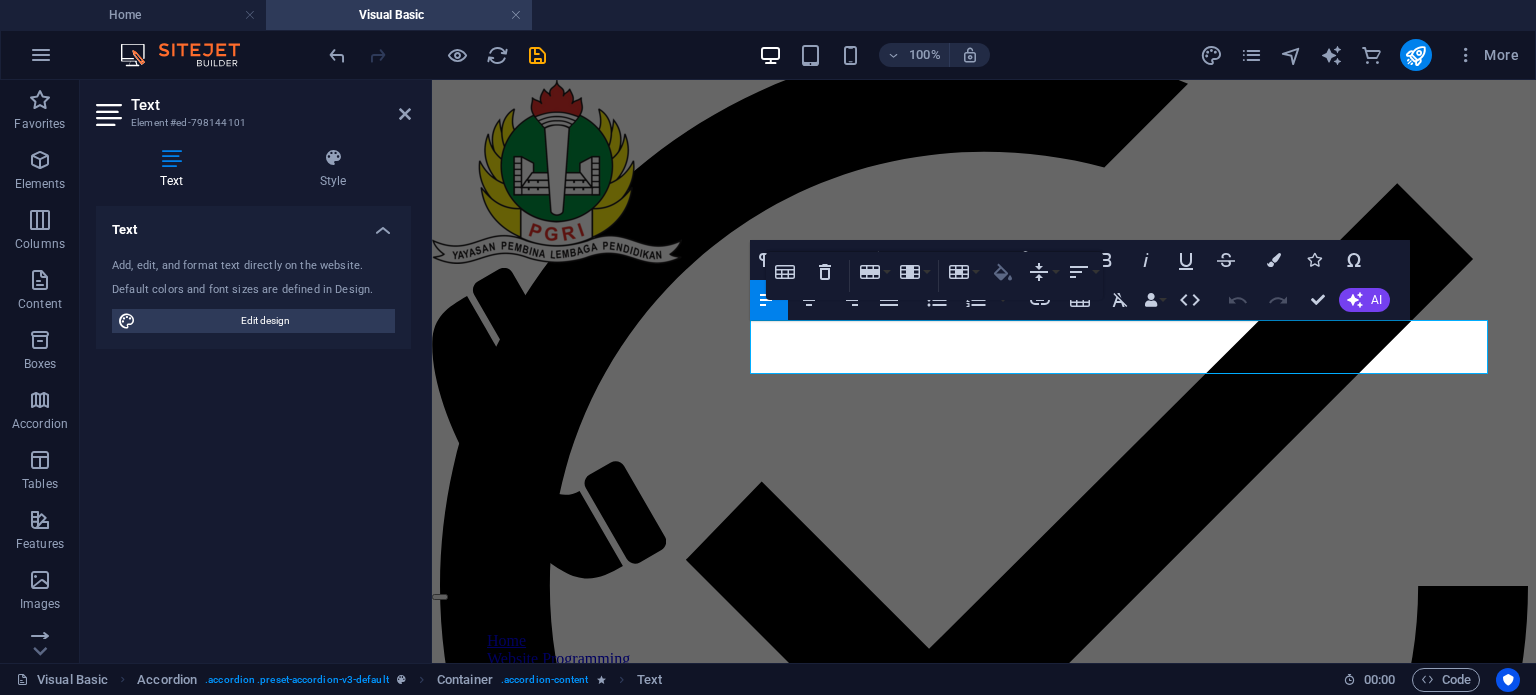 click 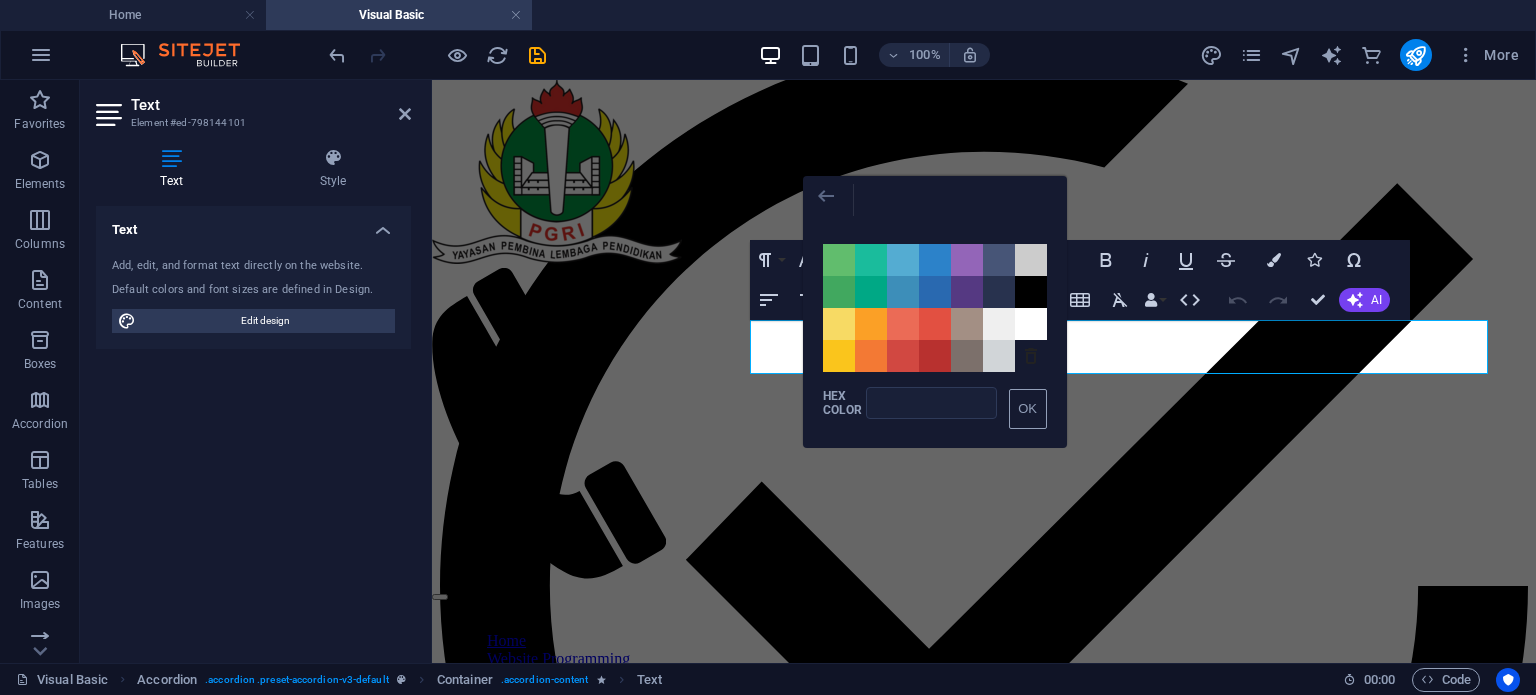 click 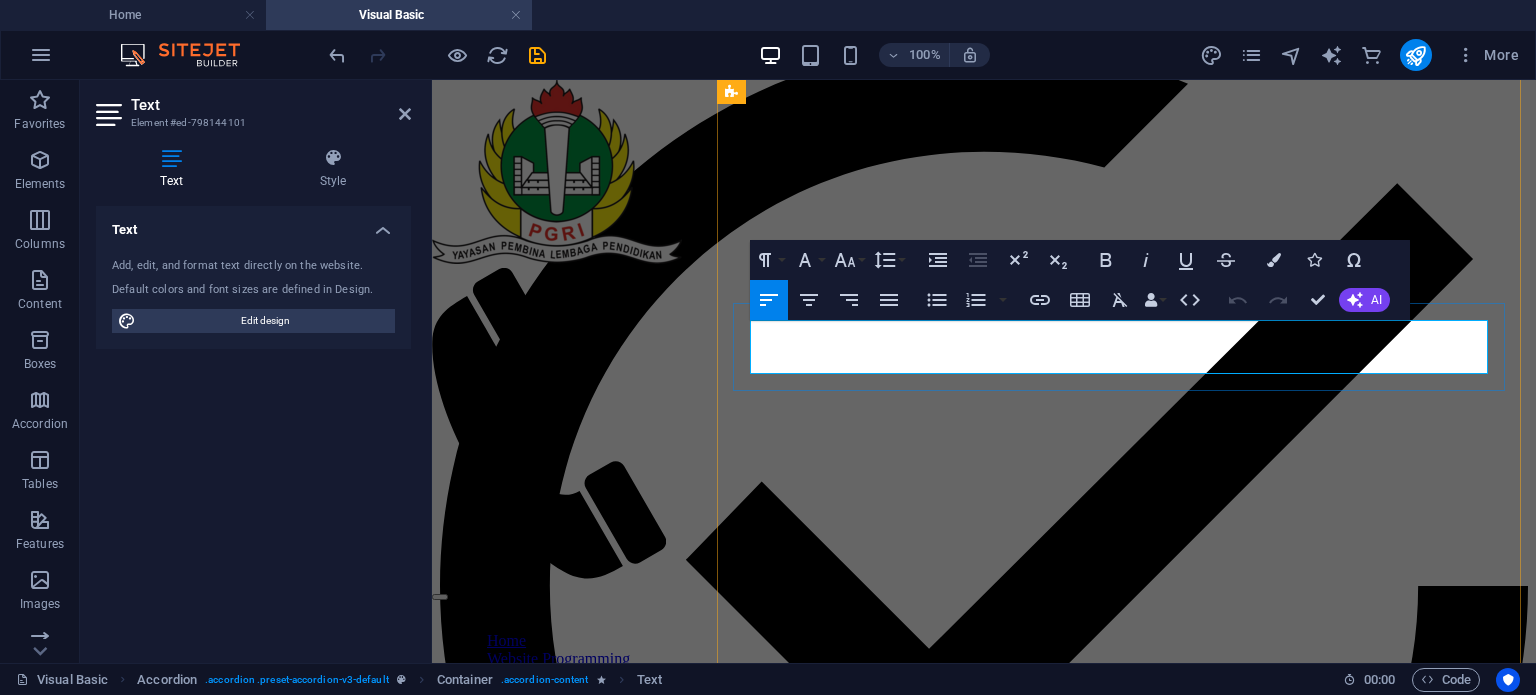 click at bounding box center [712, 7357] 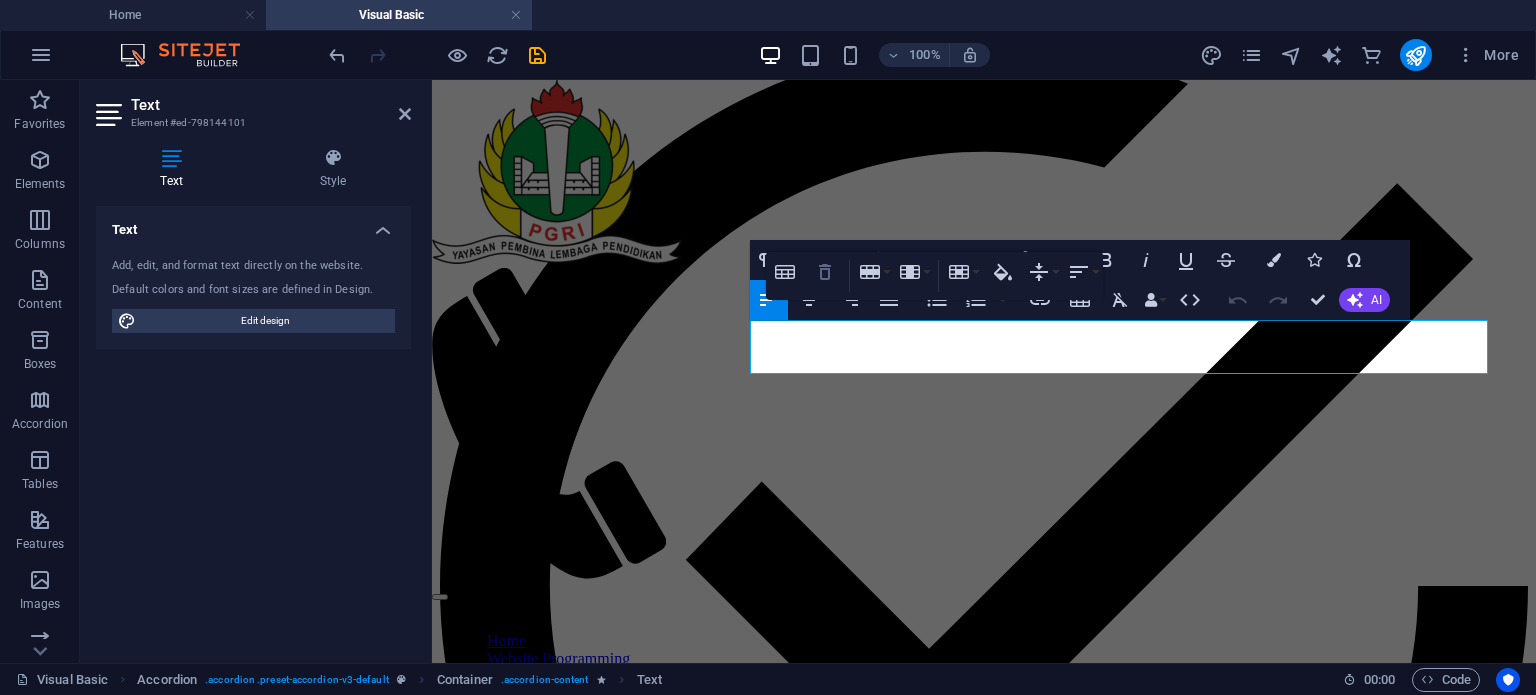 click 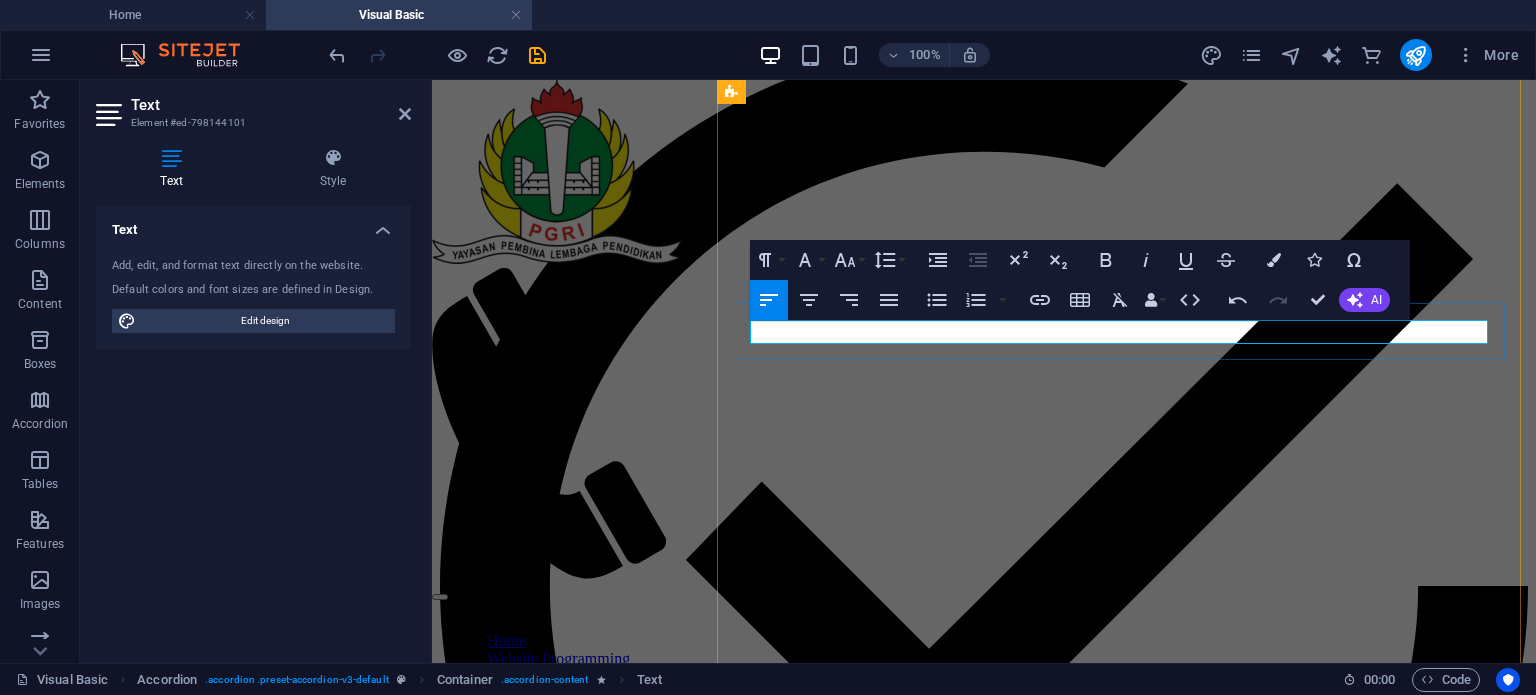 click at bounding box center (984, 7353) 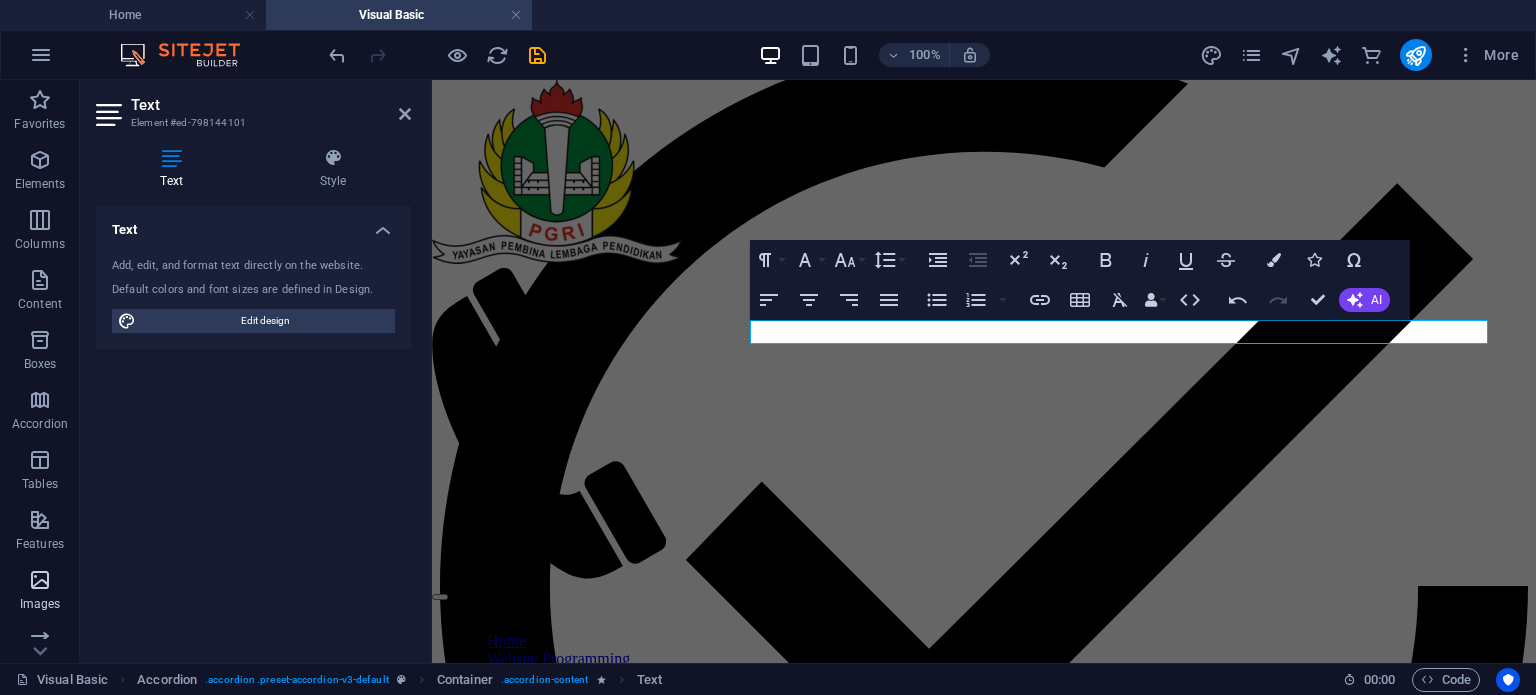 click at bounding box center [40, 580] 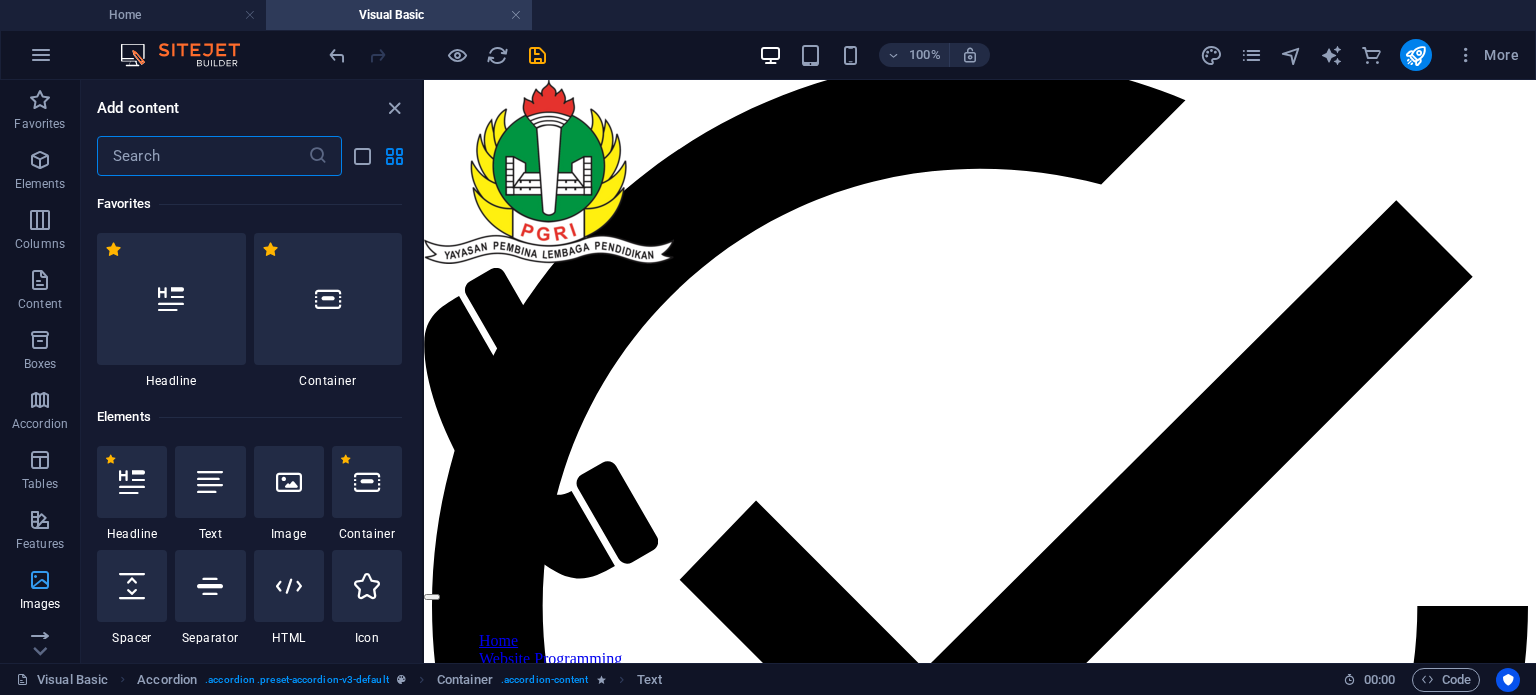 scroll, scrollTop: 4925, scrollLeft: 0, axis: vertical 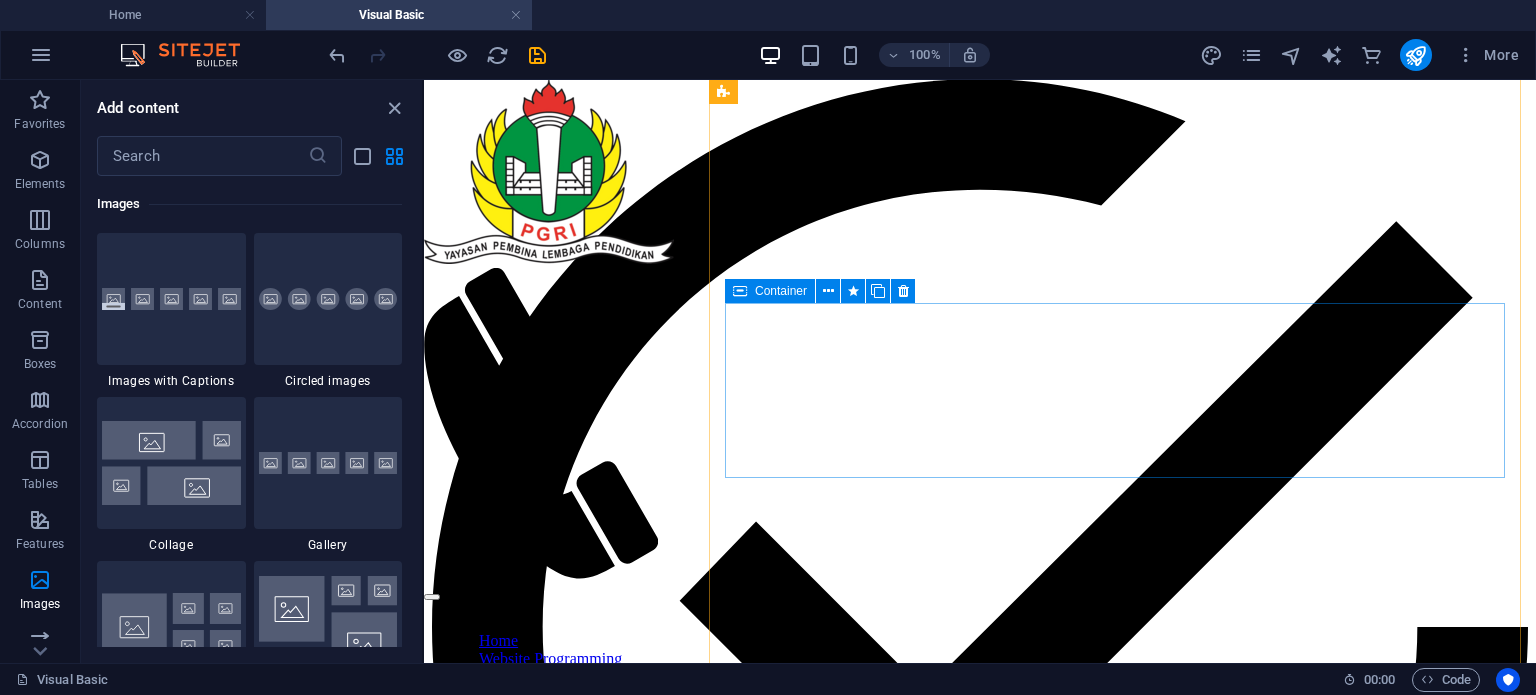 click on "Add elements" at bounding box center [921, 7518] 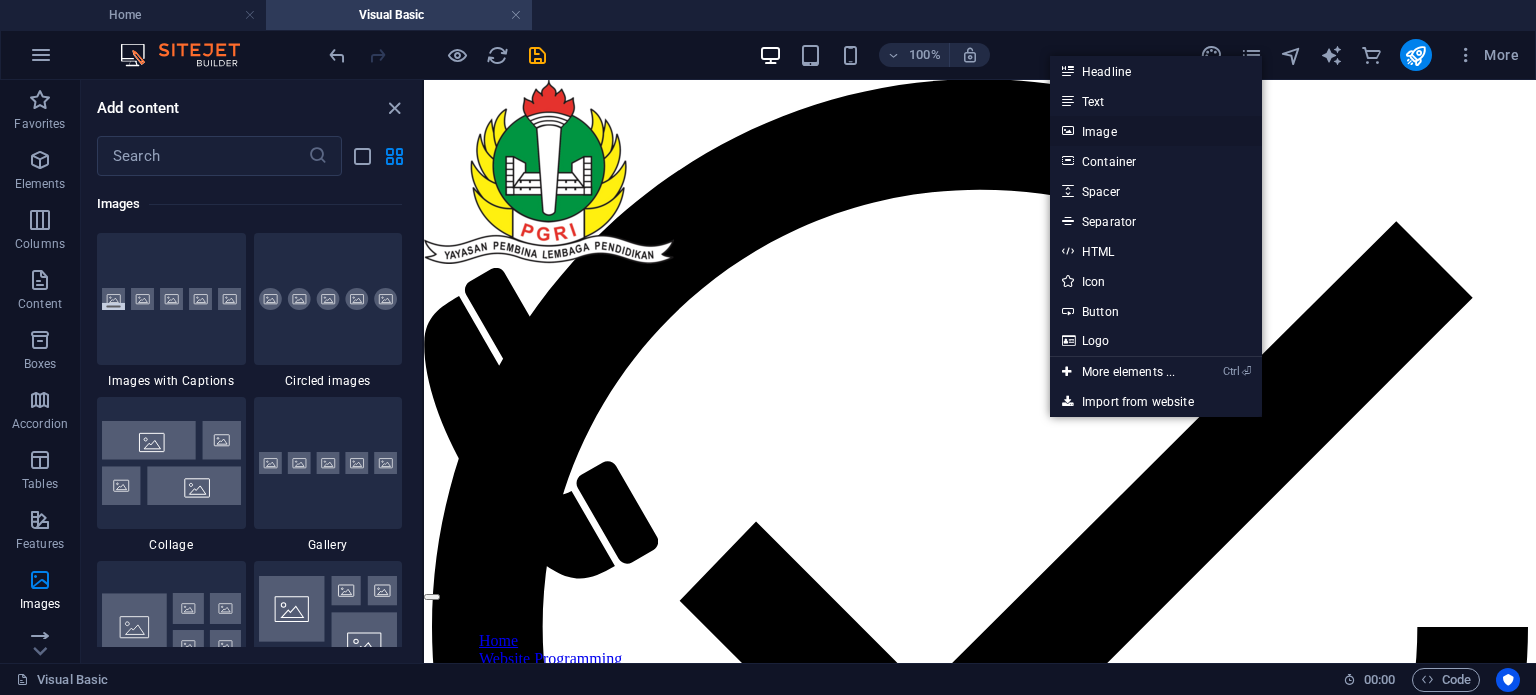 click on "Image" at bounding box center (1156, 131) 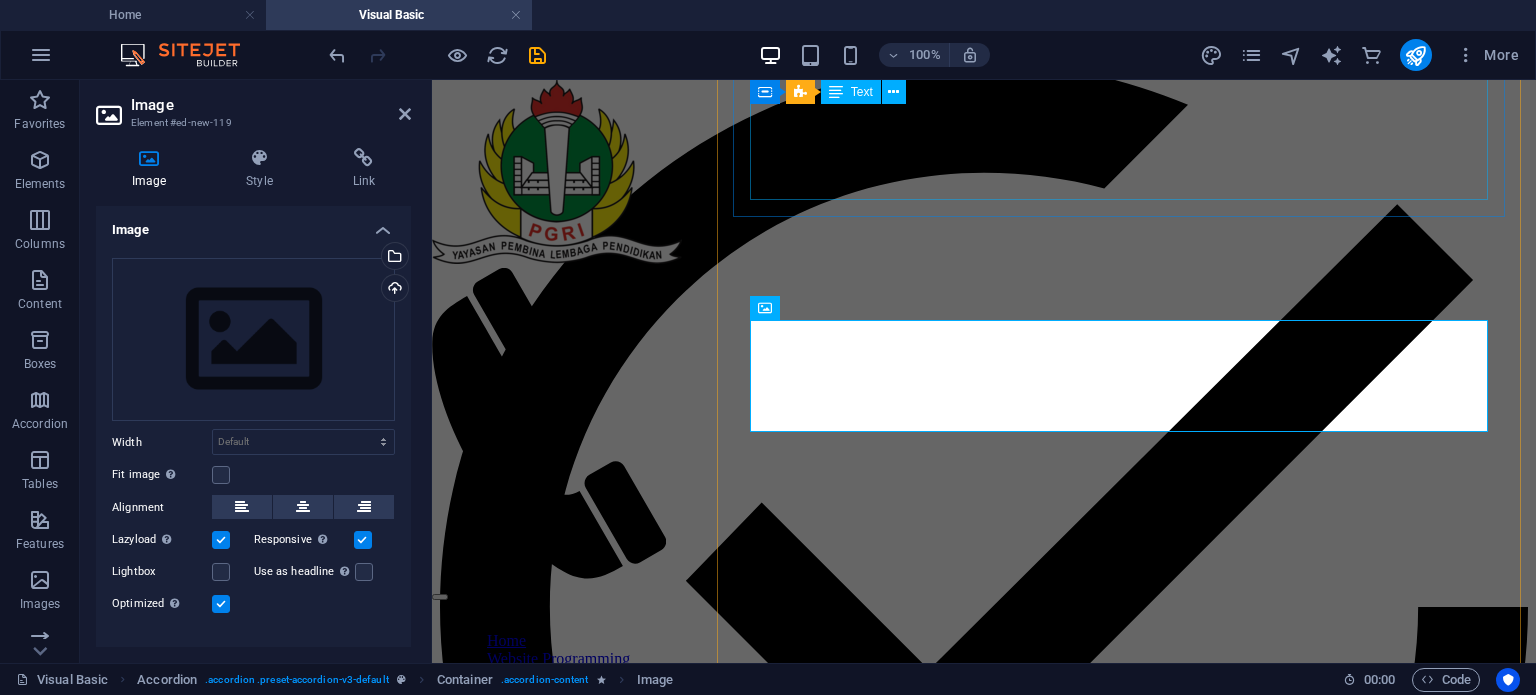 scroll, scrollTop: 4946, scrollLeft: 0, axis: vertical 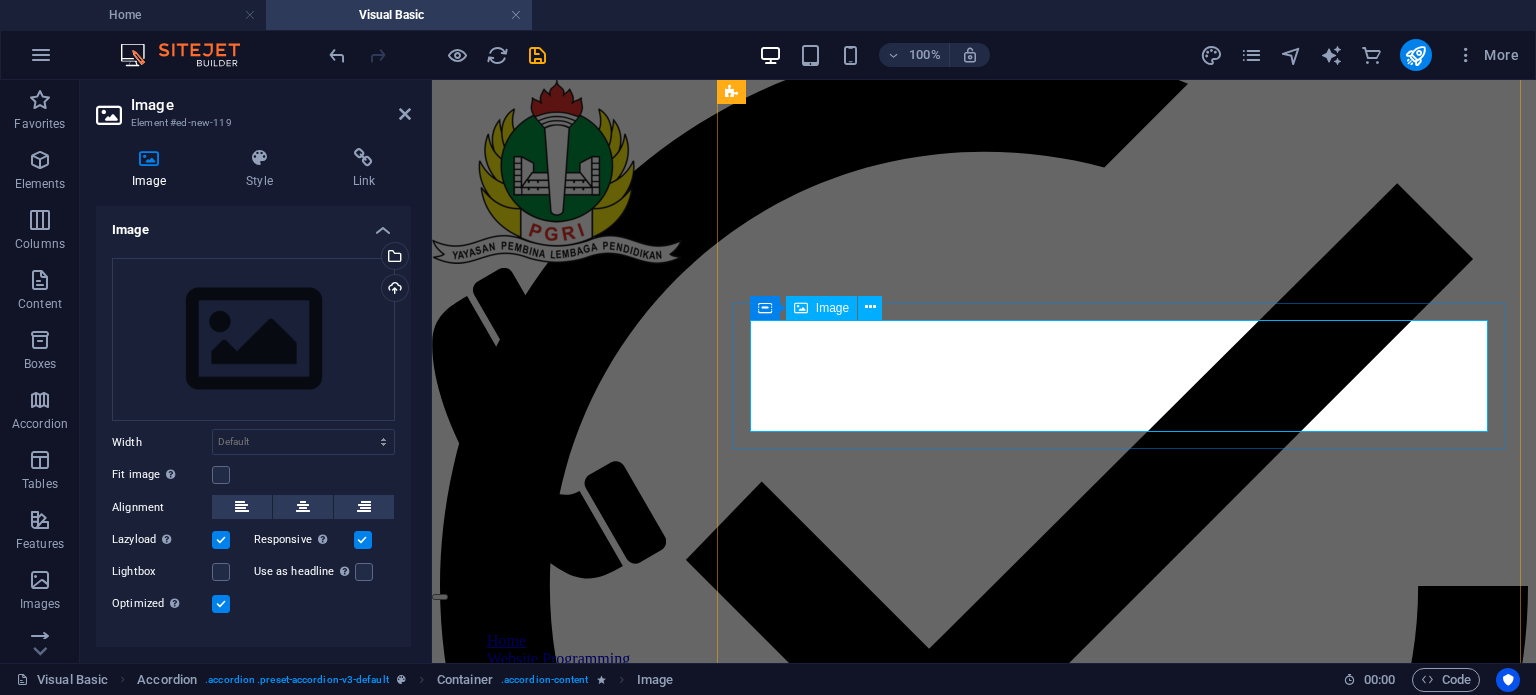 click at bounding box center [984, 7458] 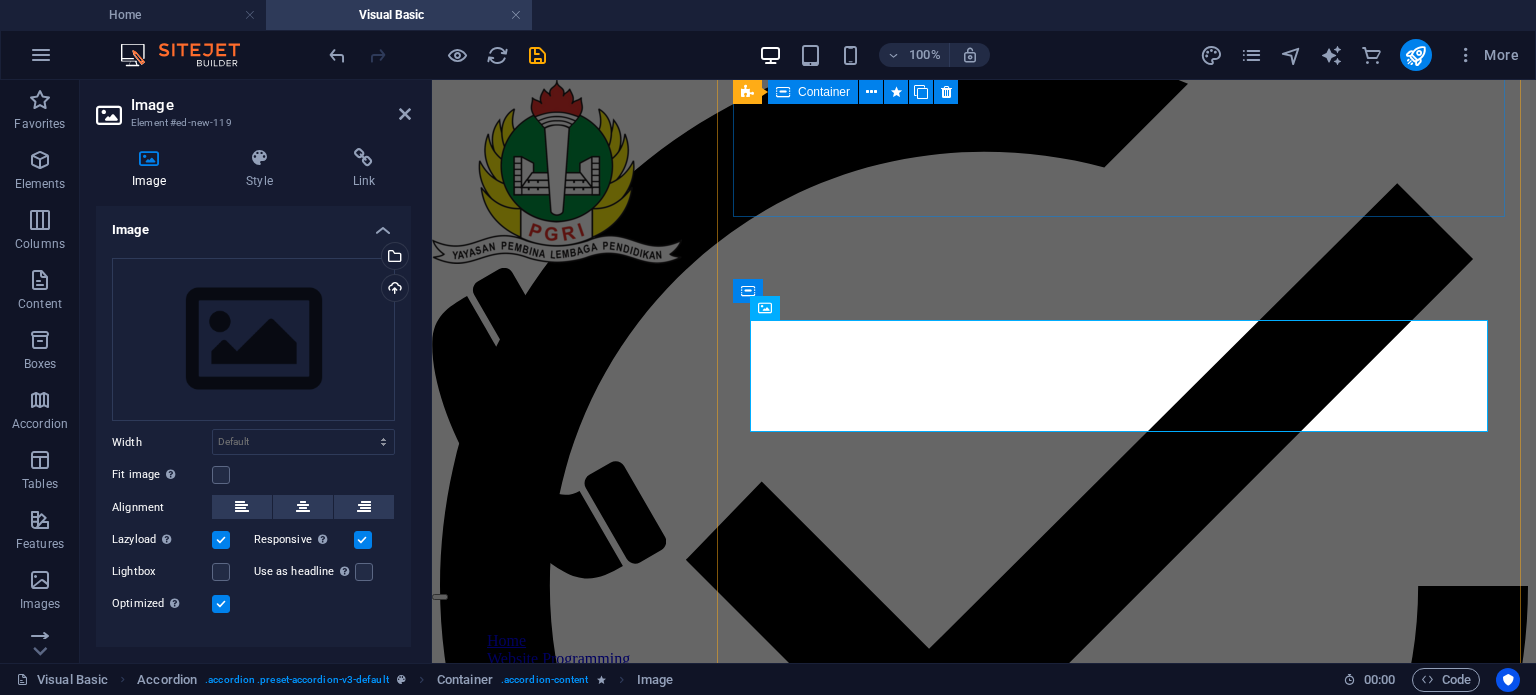 click on "Public Class Form7     Private Sub Button1_Click(ByVal sender As System.Object, ByVal e As System.EventArgs) Handles Button1.Click         If MaskedTextBox1.Text = "" Then             MsgBox("Isi dulu Nama anda")         Else             MsgBox("Nama Saya " + MaskedTextBox1.Text + ",Usia Saya " + MaskedTextBox2.Text + " Tahun Dan saya sedang belajar Visual Basic")         End If     End Sub End Class" at bounding box center [984, 6865] 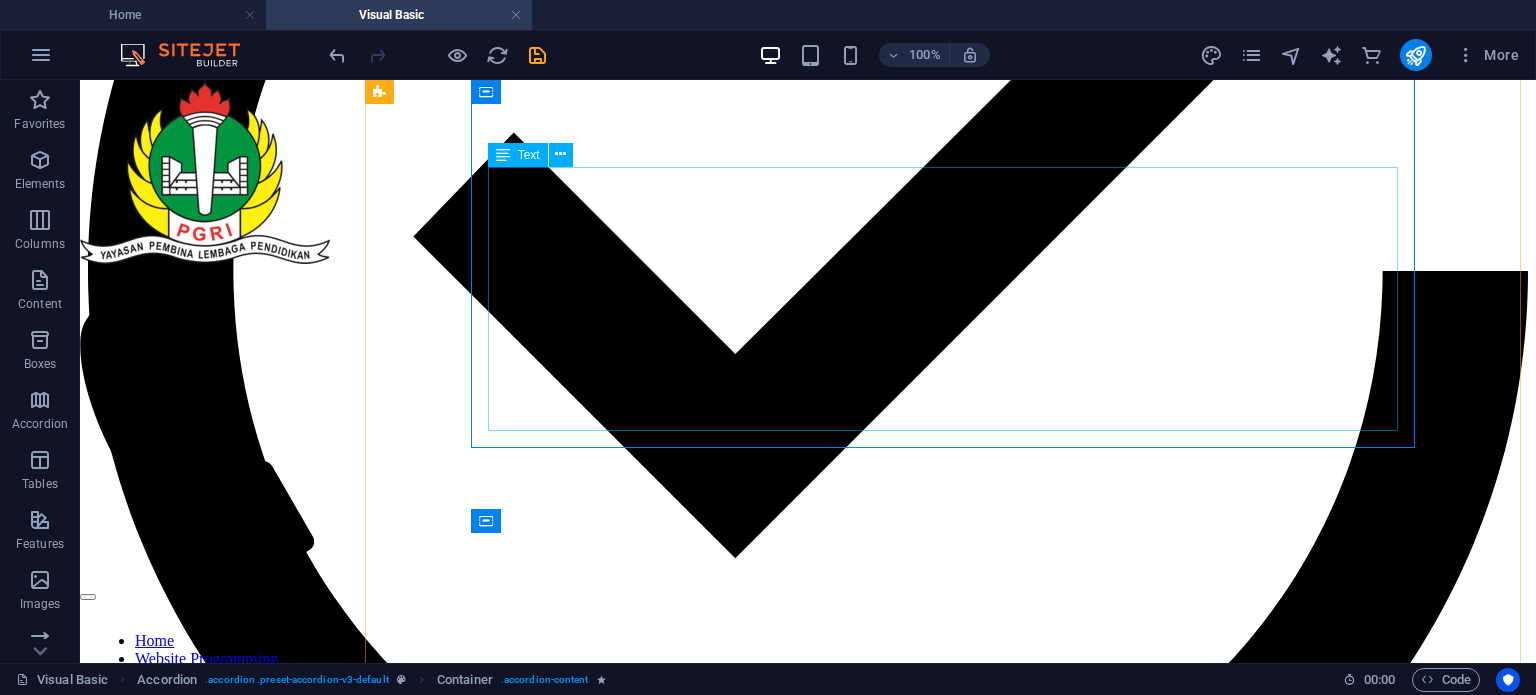 scroll, scrollTop: 4366, scrollLeft: 0, axis: vertical 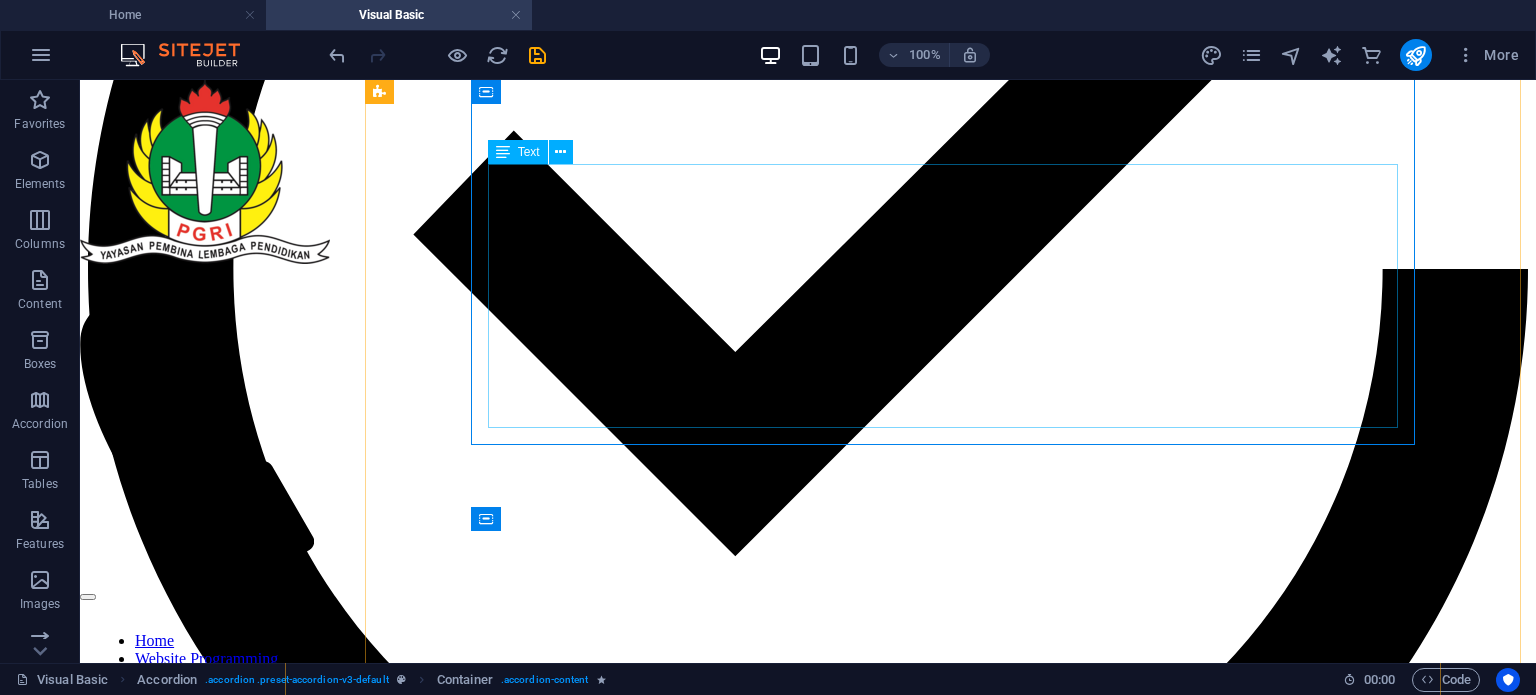 click on "Public Class Form7     Private Sub Button1_Click(ByVal sender As System.Object, ByVal e As System.EventArgs) Handles Button1.Click         If MaskedTextBox1.Text = "" Then             MsgBox("Isi dulu Nama anda")         Else             MsgBox("Nama Saya " + MaskedTextBox1.Text + ",Usia Saya " + MaskedTextBox2.Text + " Tahun Dan saya sedang belajar Visual Basic")         End If     End Sub End Class" at bounding box center (808, 9948) 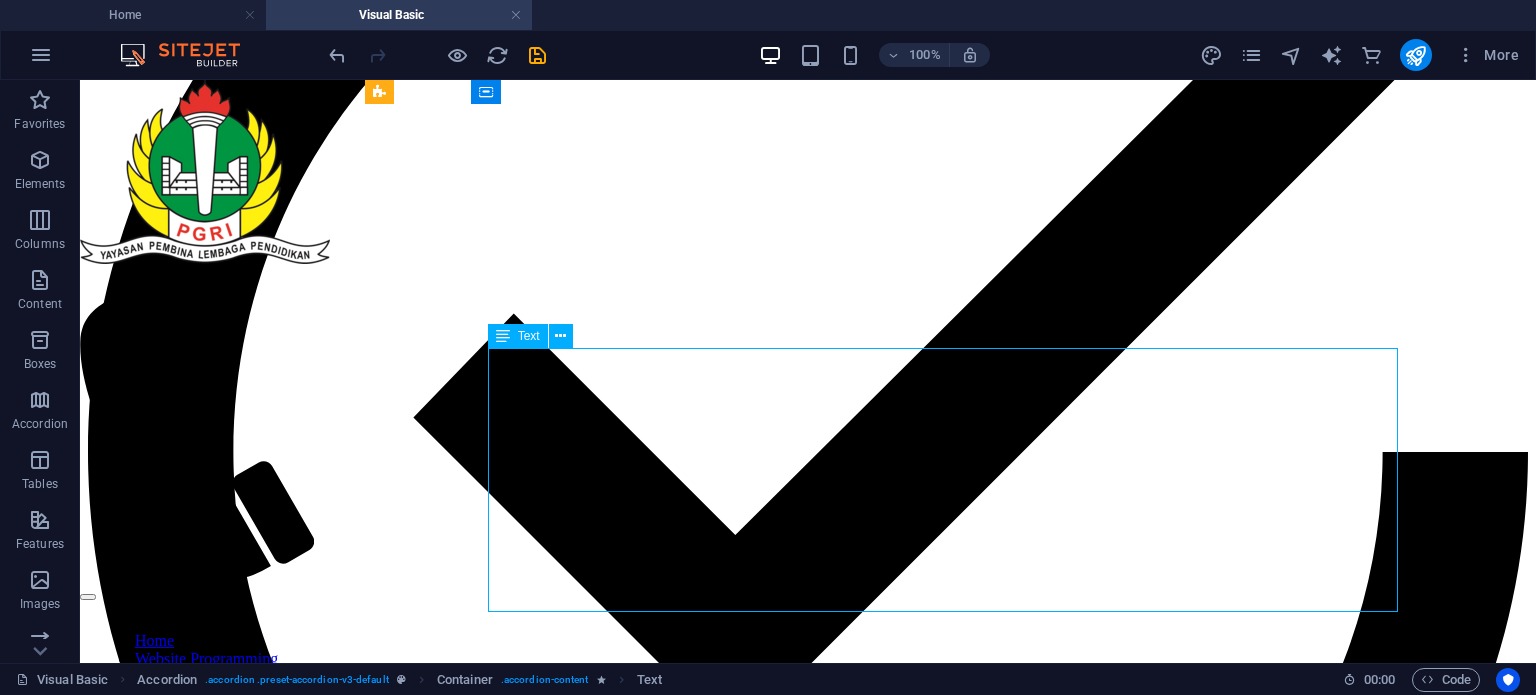 scroll, scrollTop: 4182, scrollLeft: 0, axis: vertical 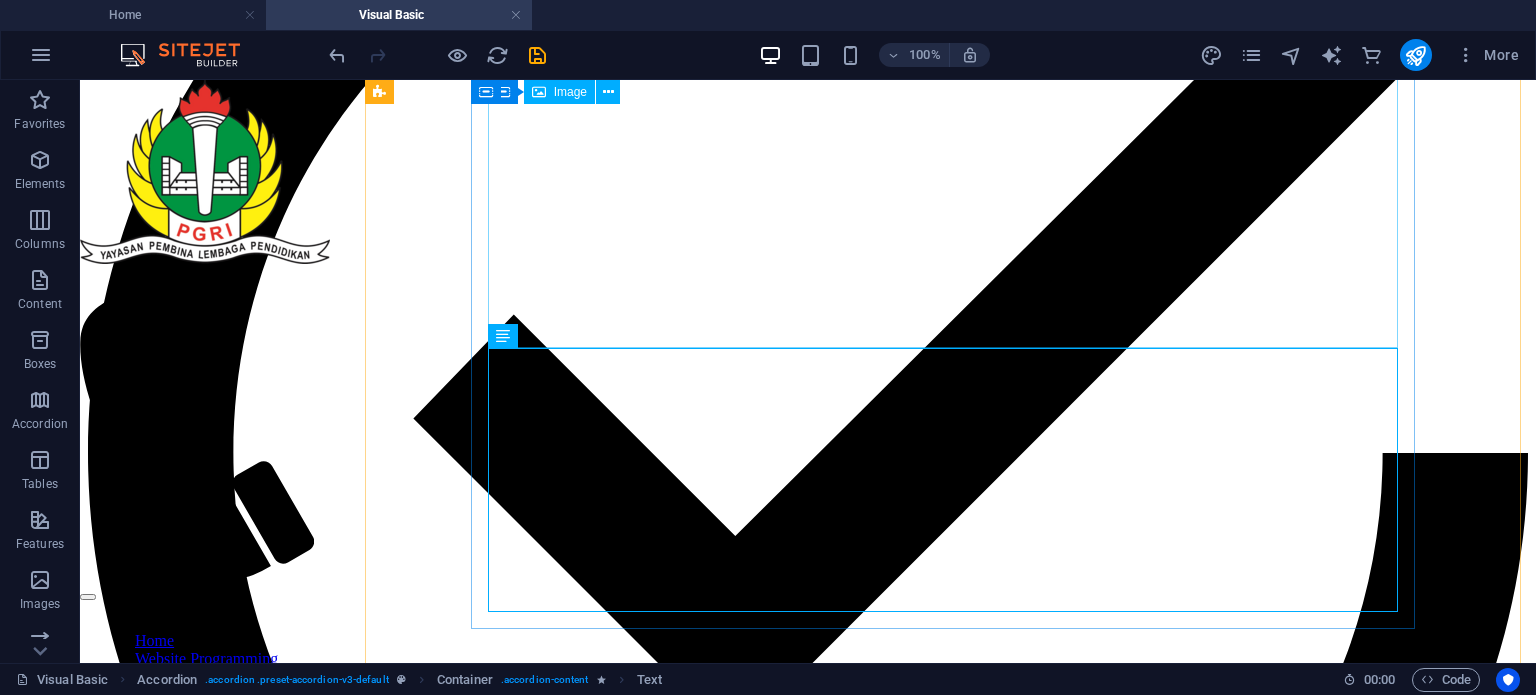 click at bounding box center (808, 9626) 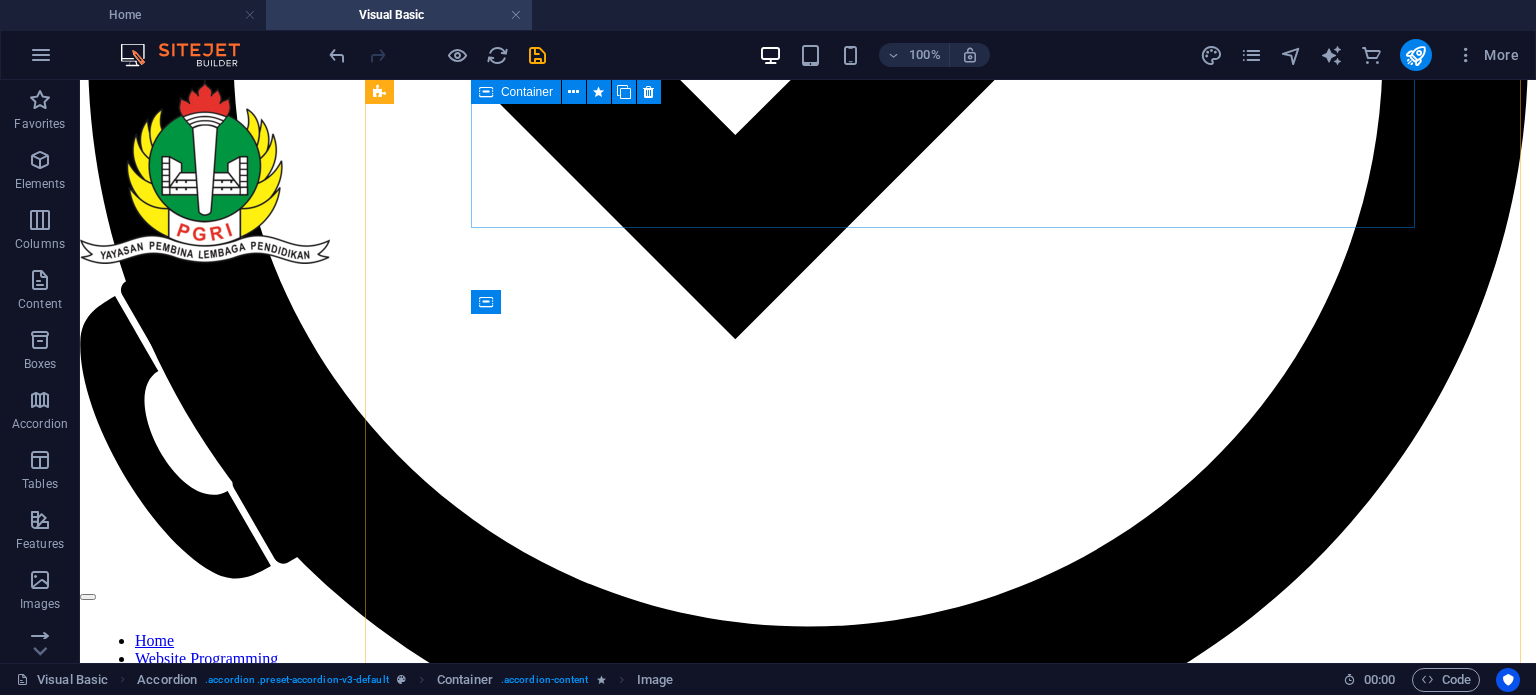 scroll, scrollTop: 4584, scrollLeft: 0, axis: vertical 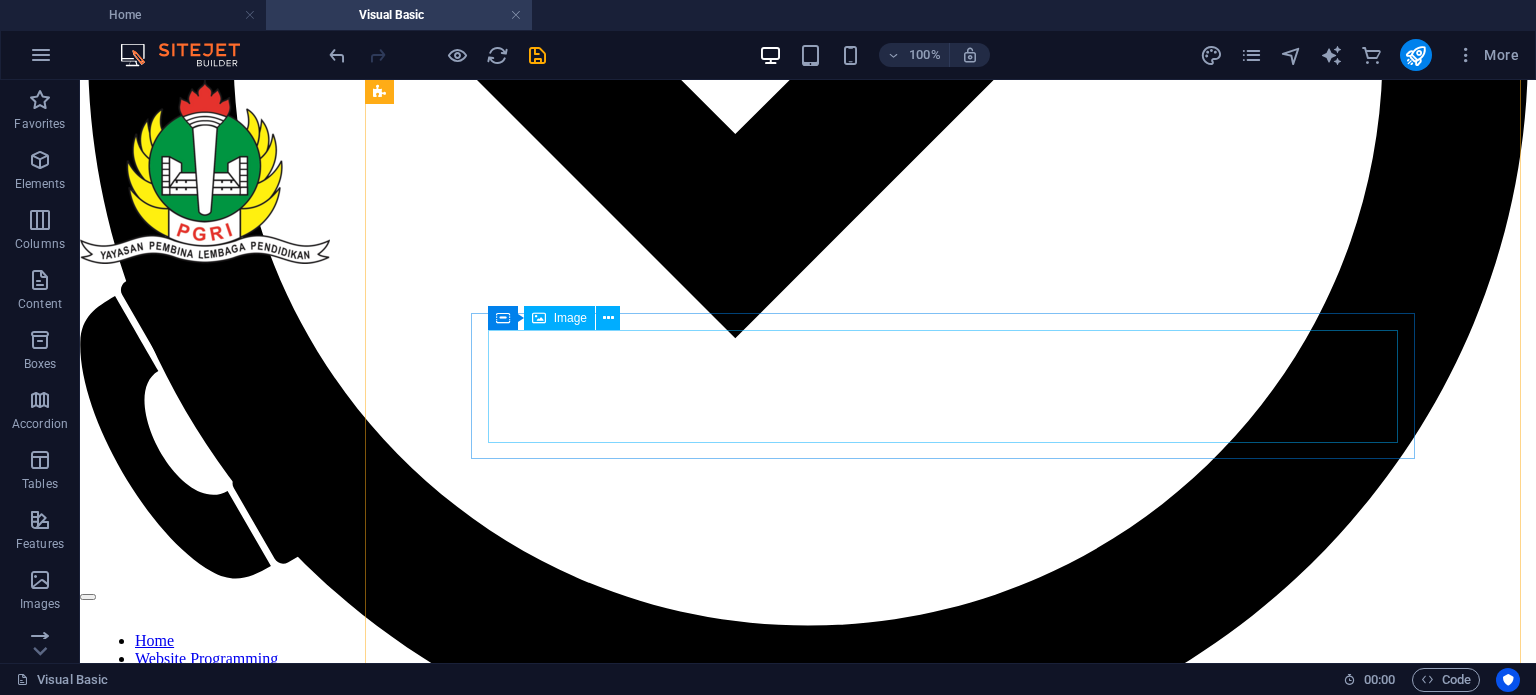 click at bounding box center (808, 10066) 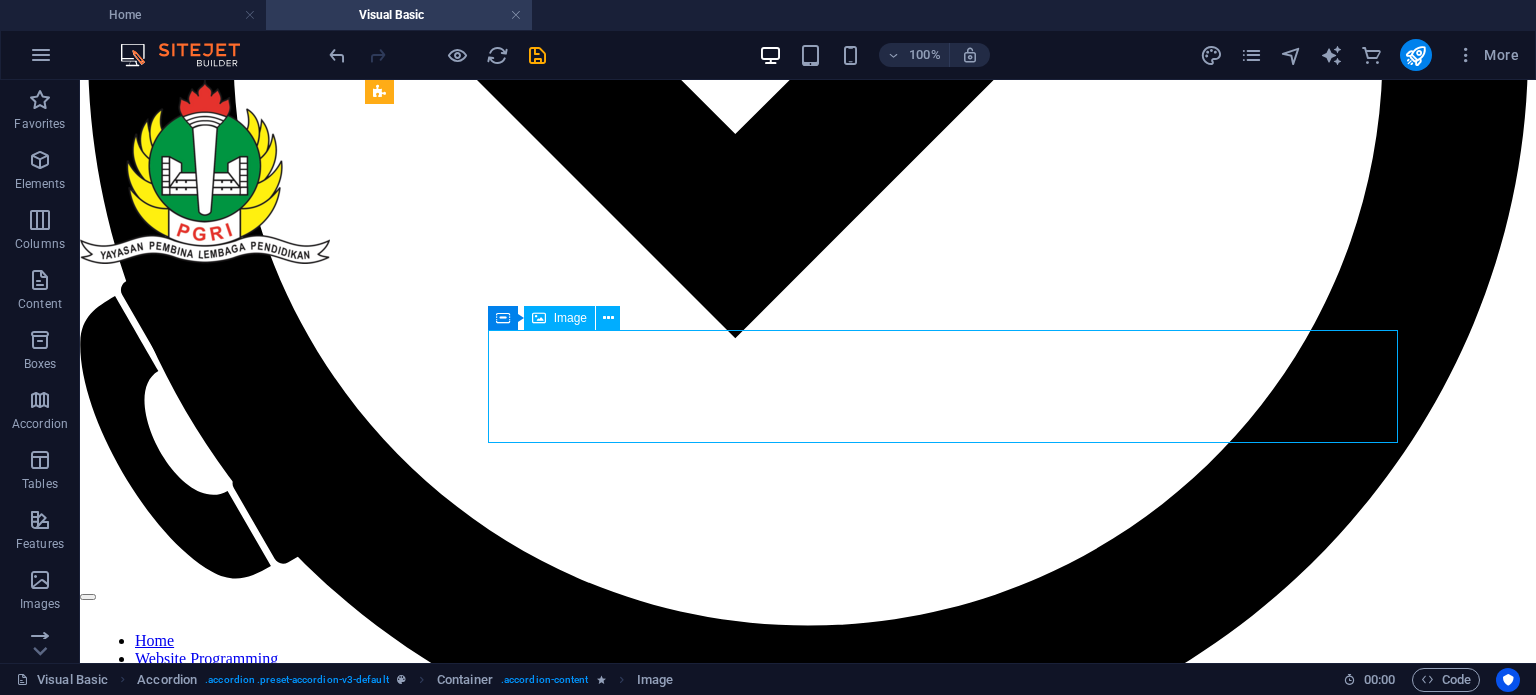 click at bounding box center (808, 10066) 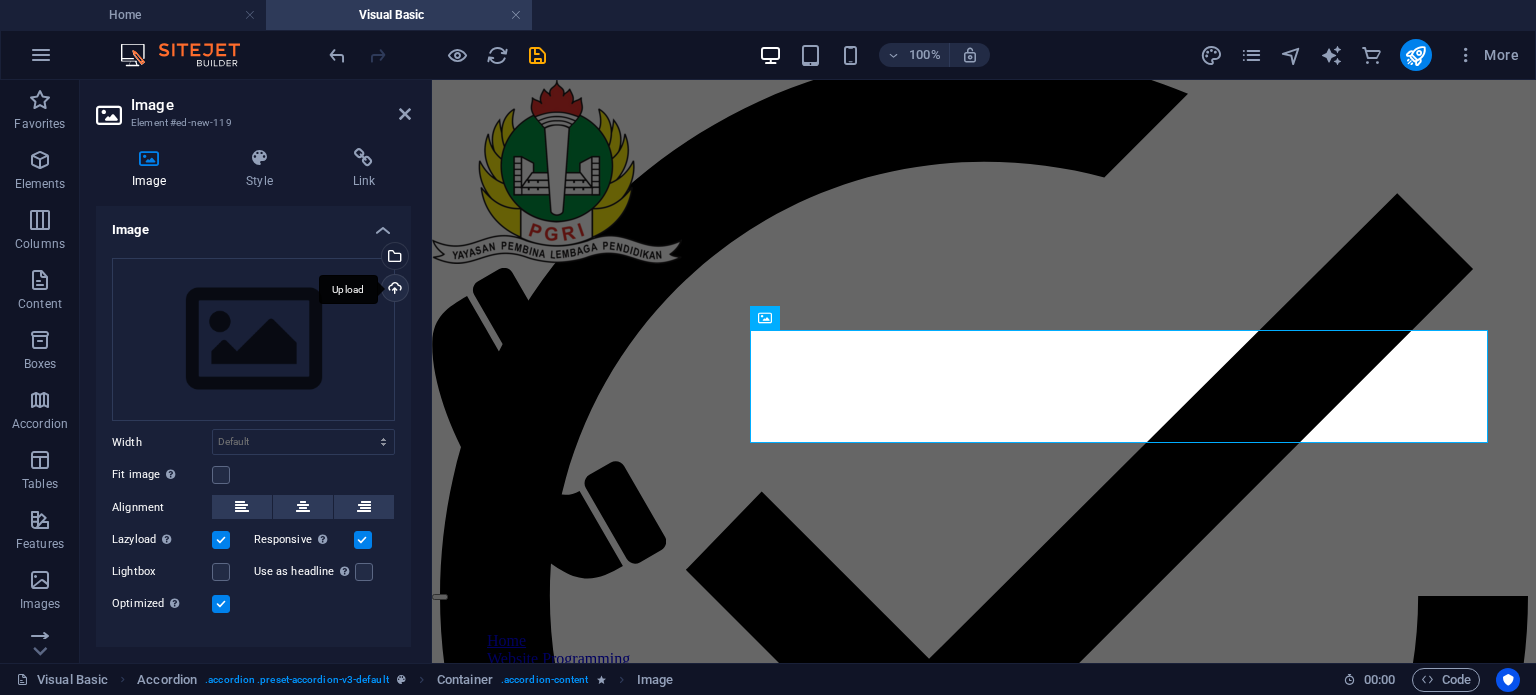 click on "Upload" at bounding box center (393, 290) 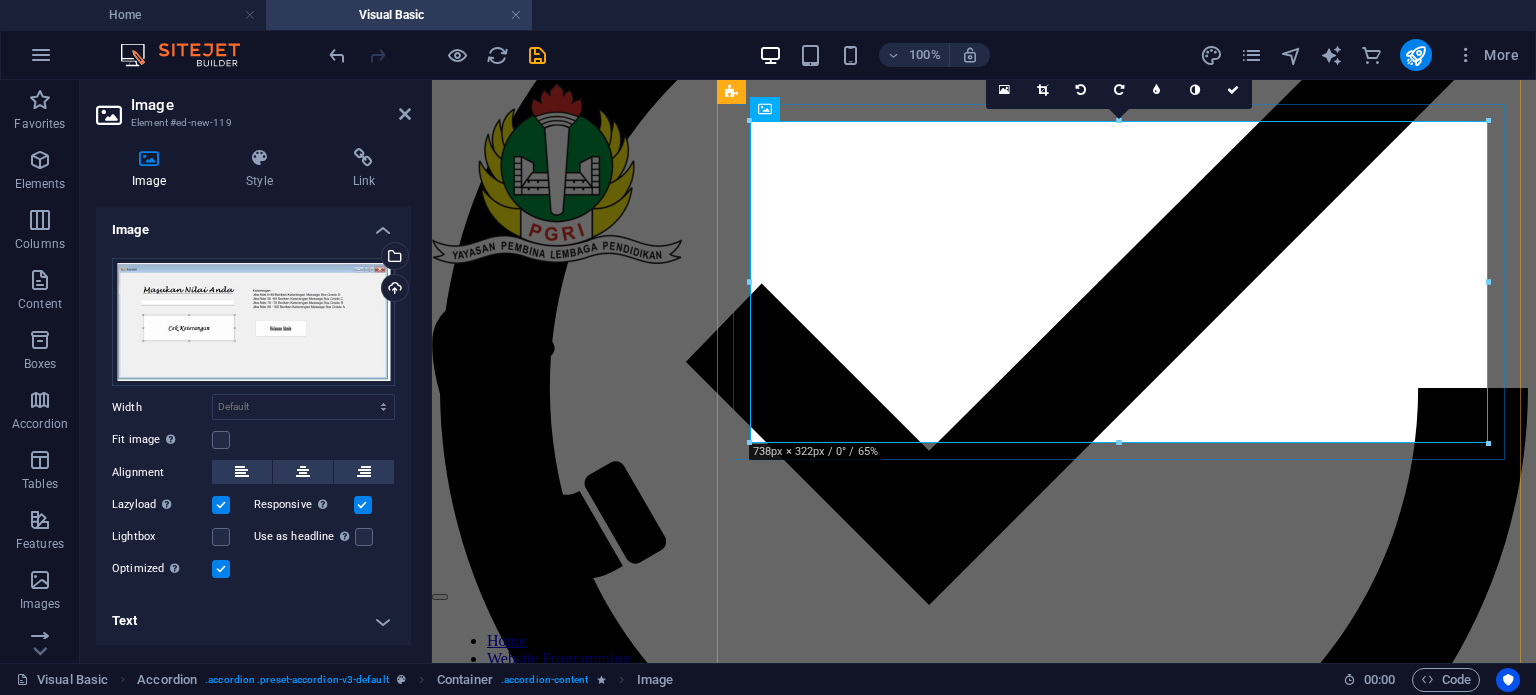 scroll, scrollTop: 5144, scrollLeft: 0, axis: vertical 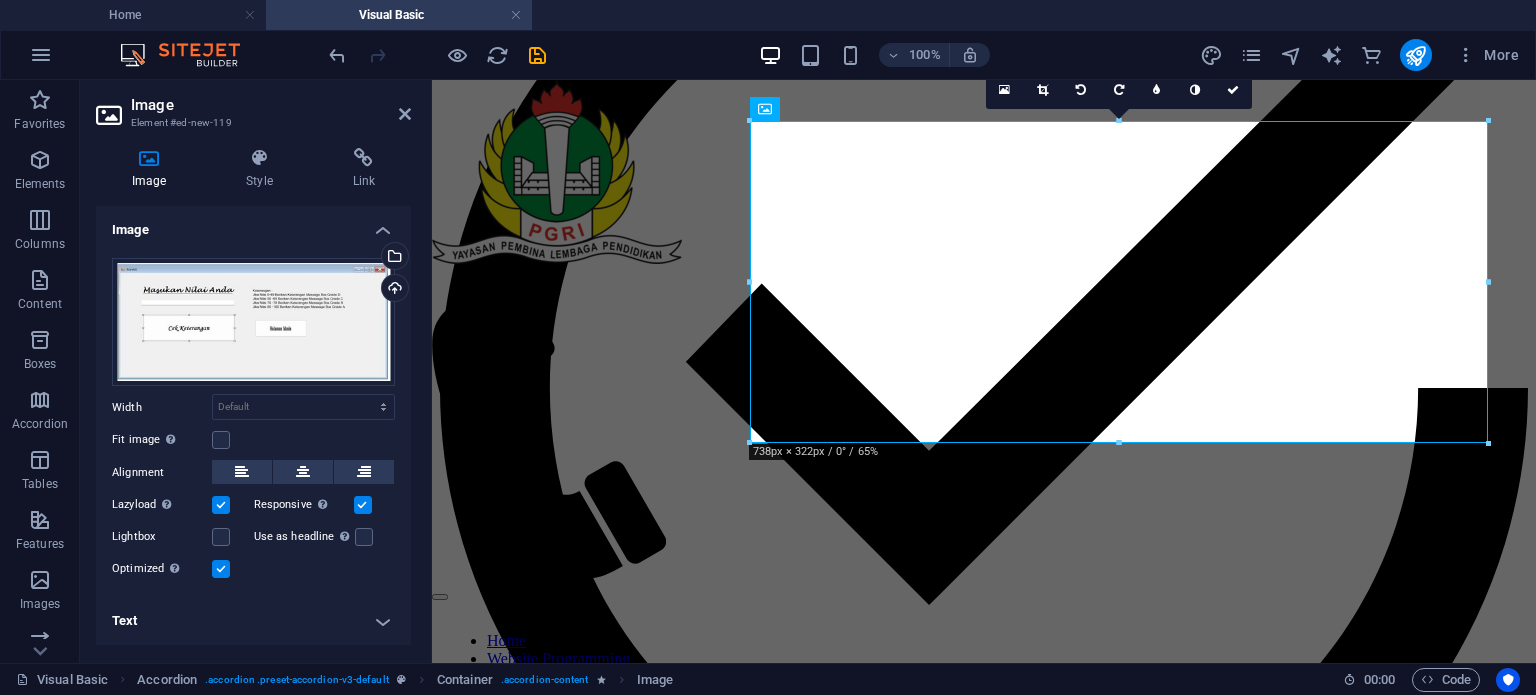 click at bounding box center [1119, 443] 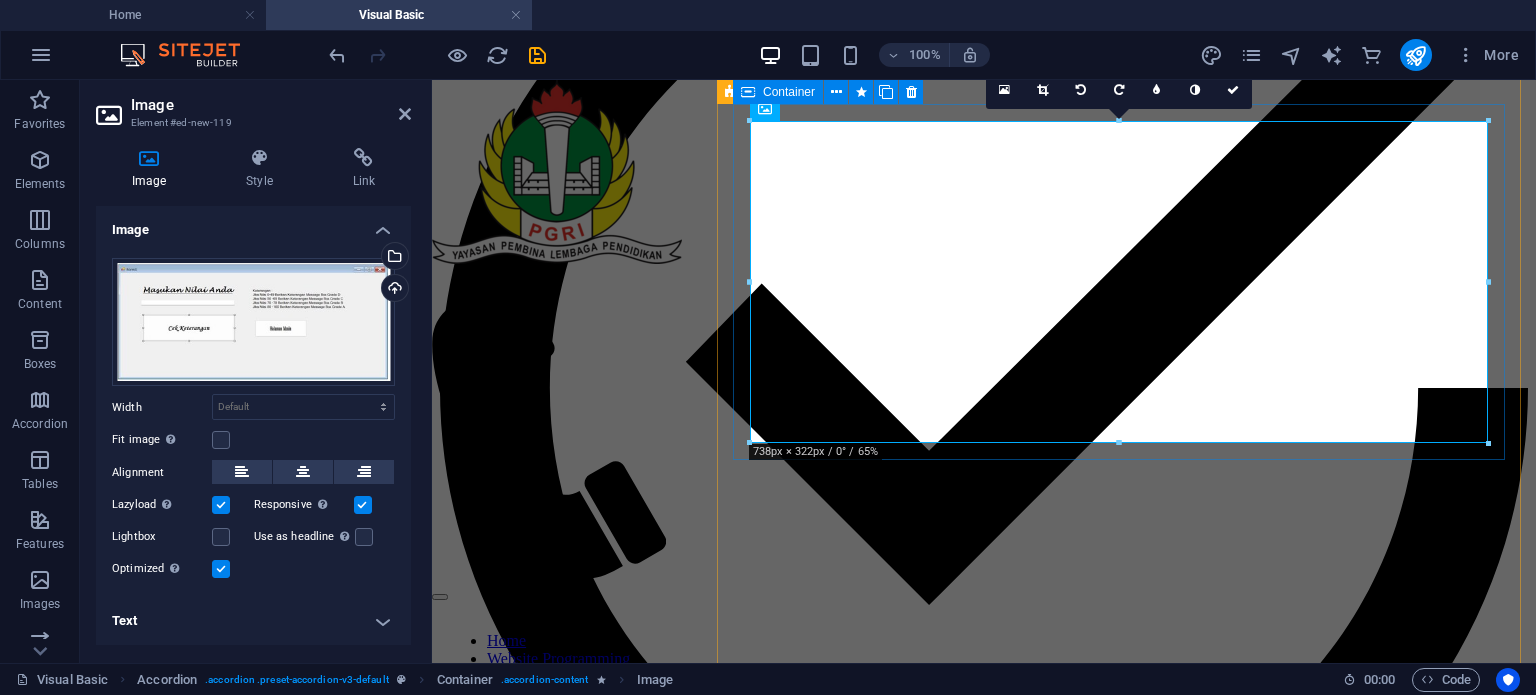 click at bounding box center (984, 7388) 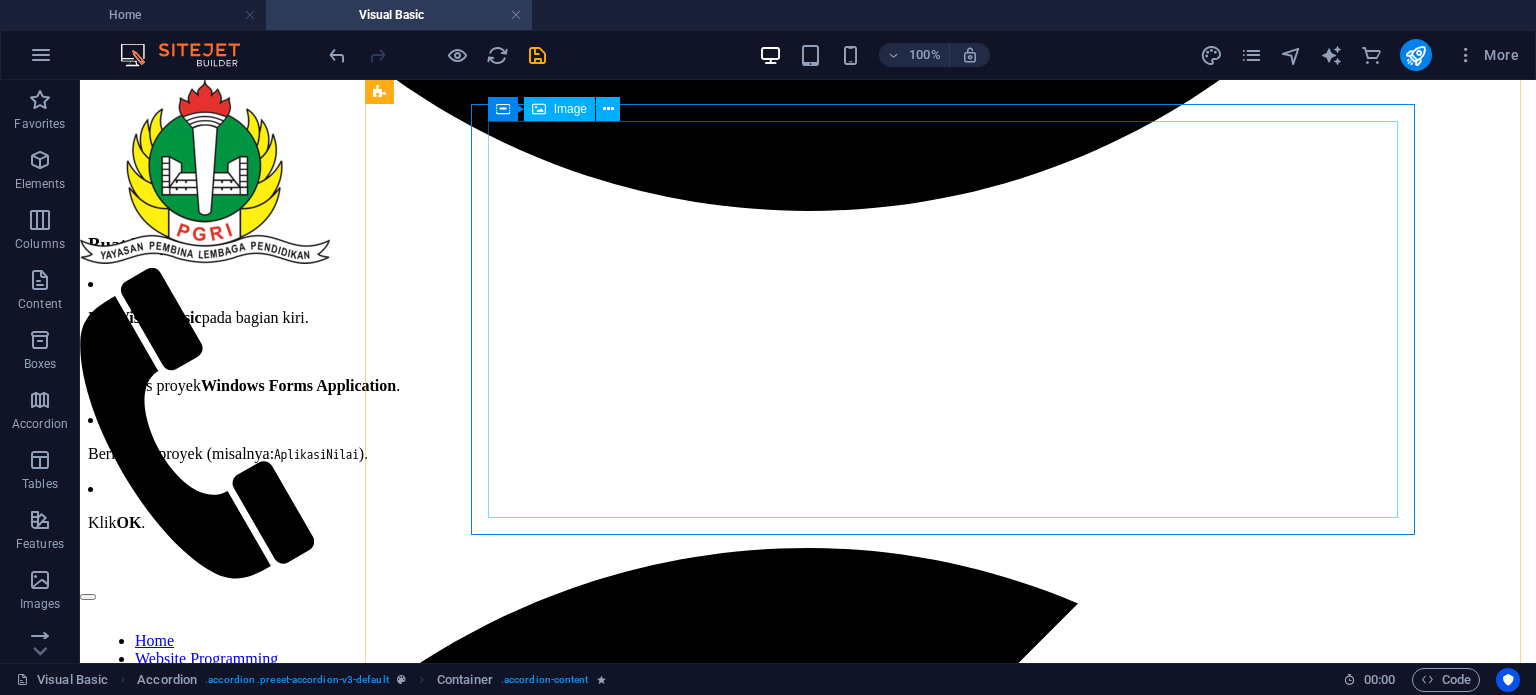 scroll, scrollTop: 4792, scrollLeft: 0, axis: vertical 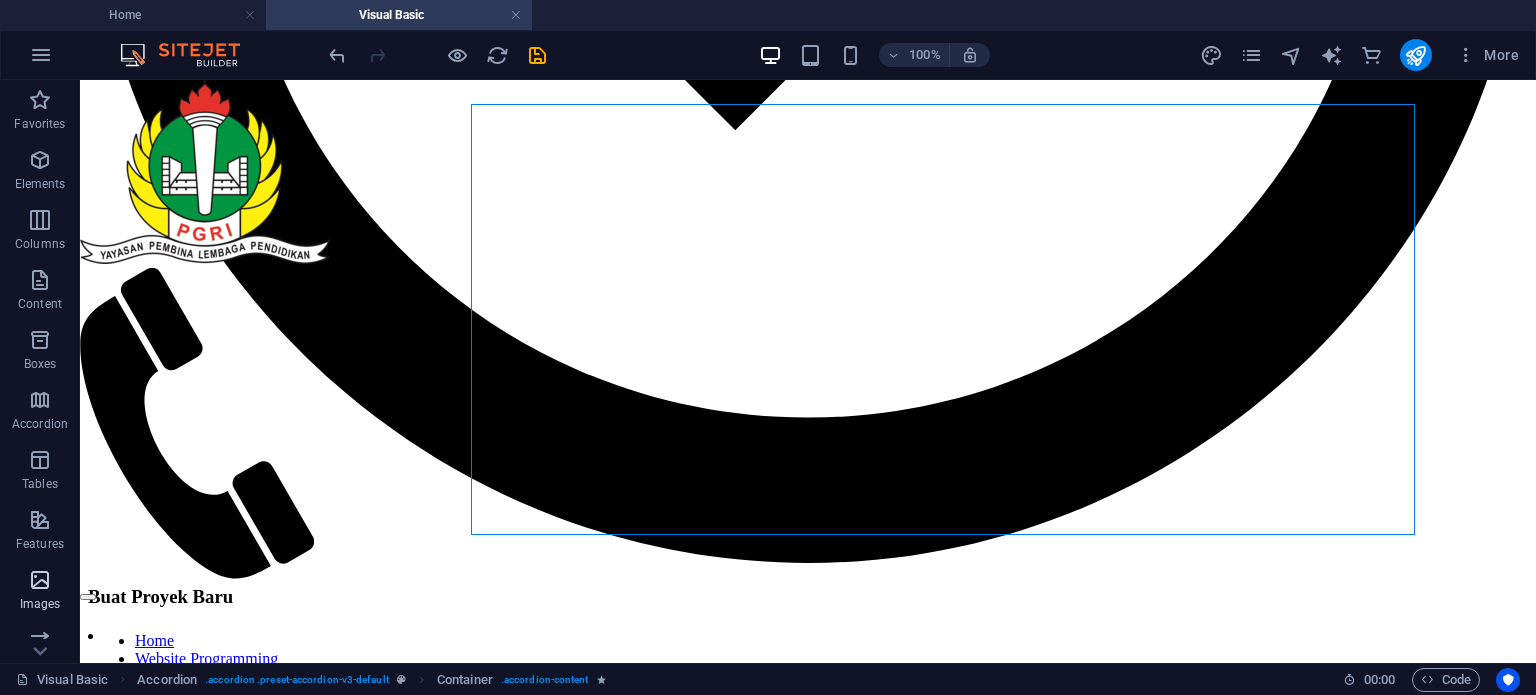 click at bounding box center [40, 580] 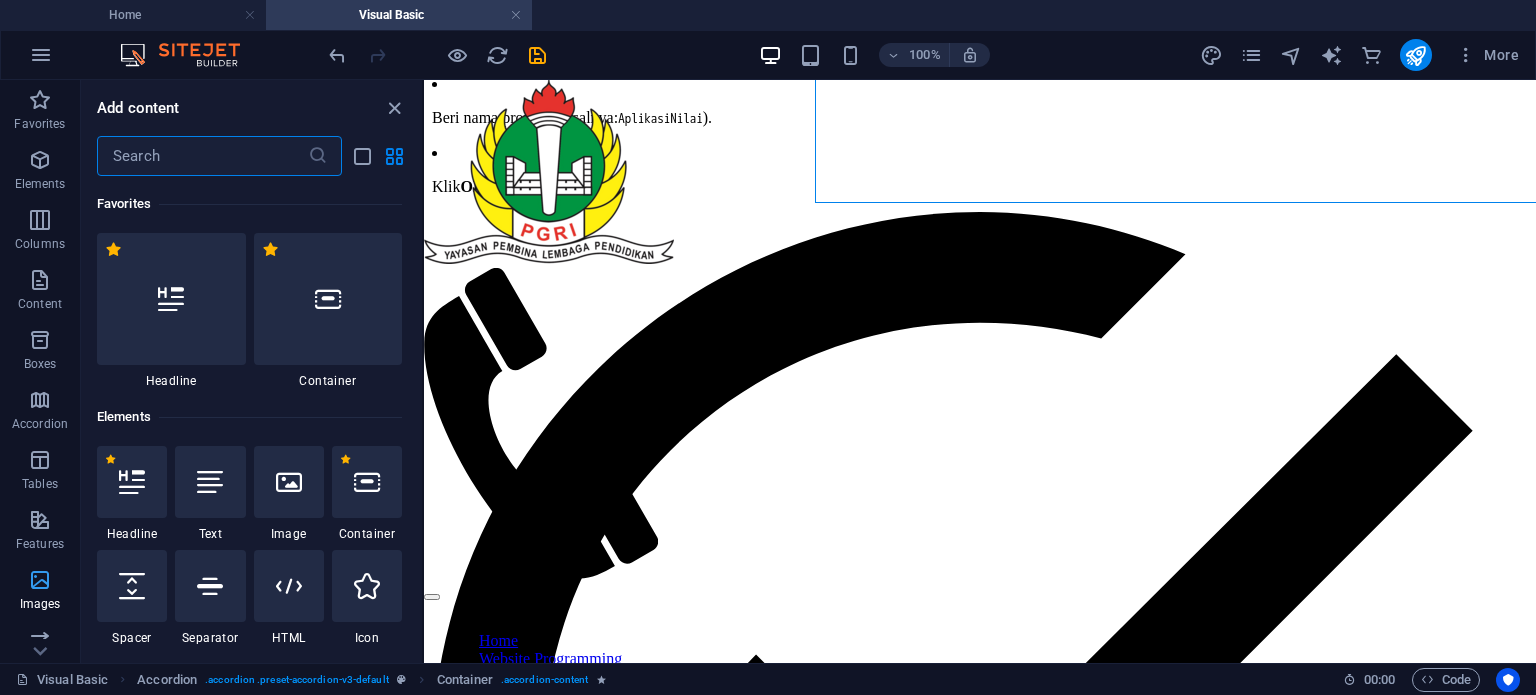 scroll, scrollTop: 5124, scrollLeft: 0, axis: vertical 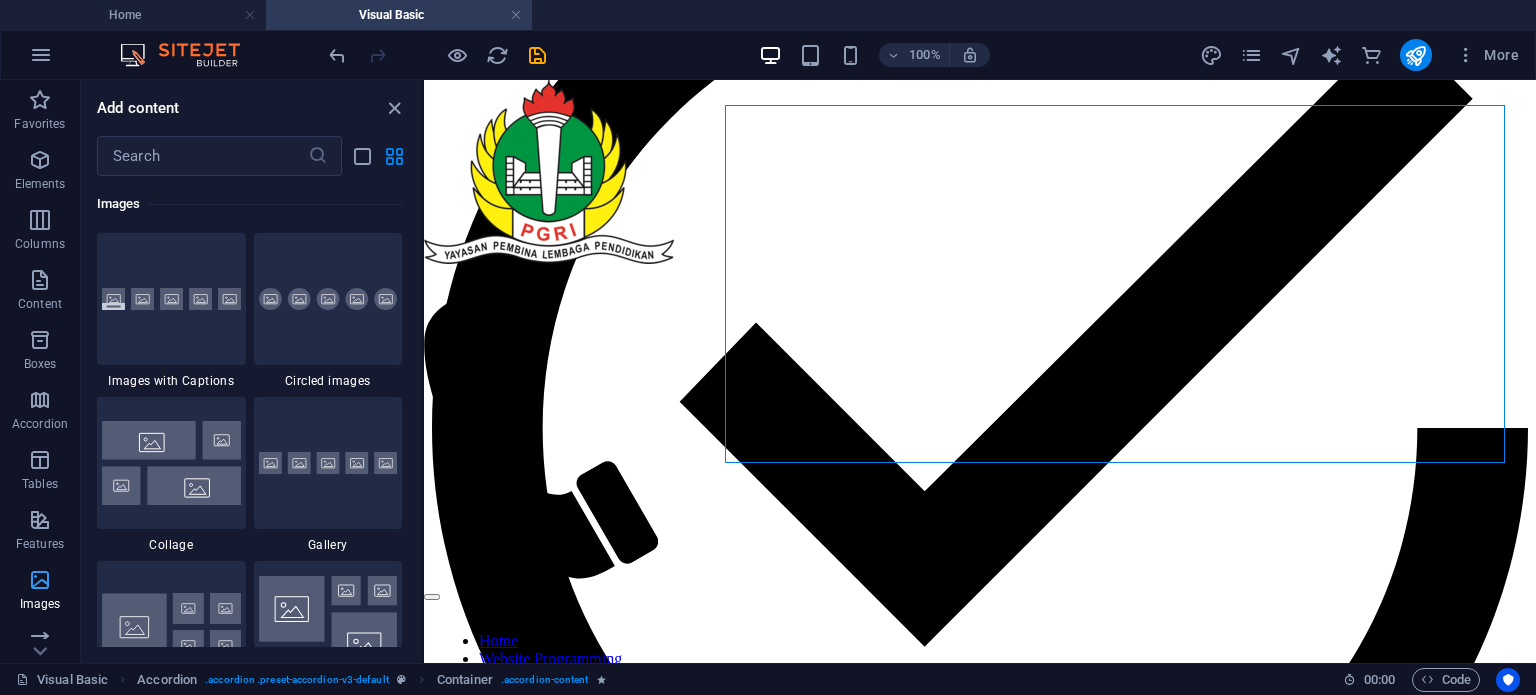 click at bounding box center (40, 580) 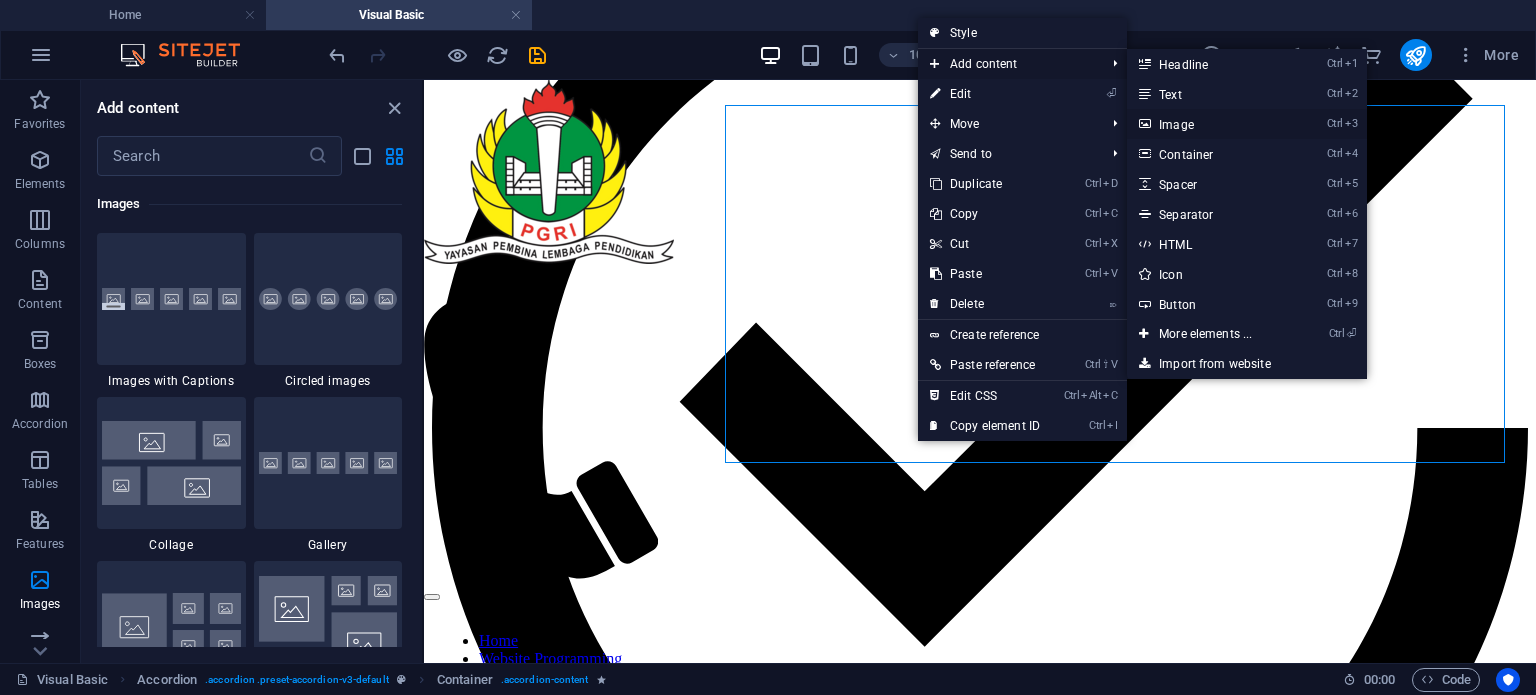 click on "Ctrl 3  Image" at bounding box center (1209, 124) 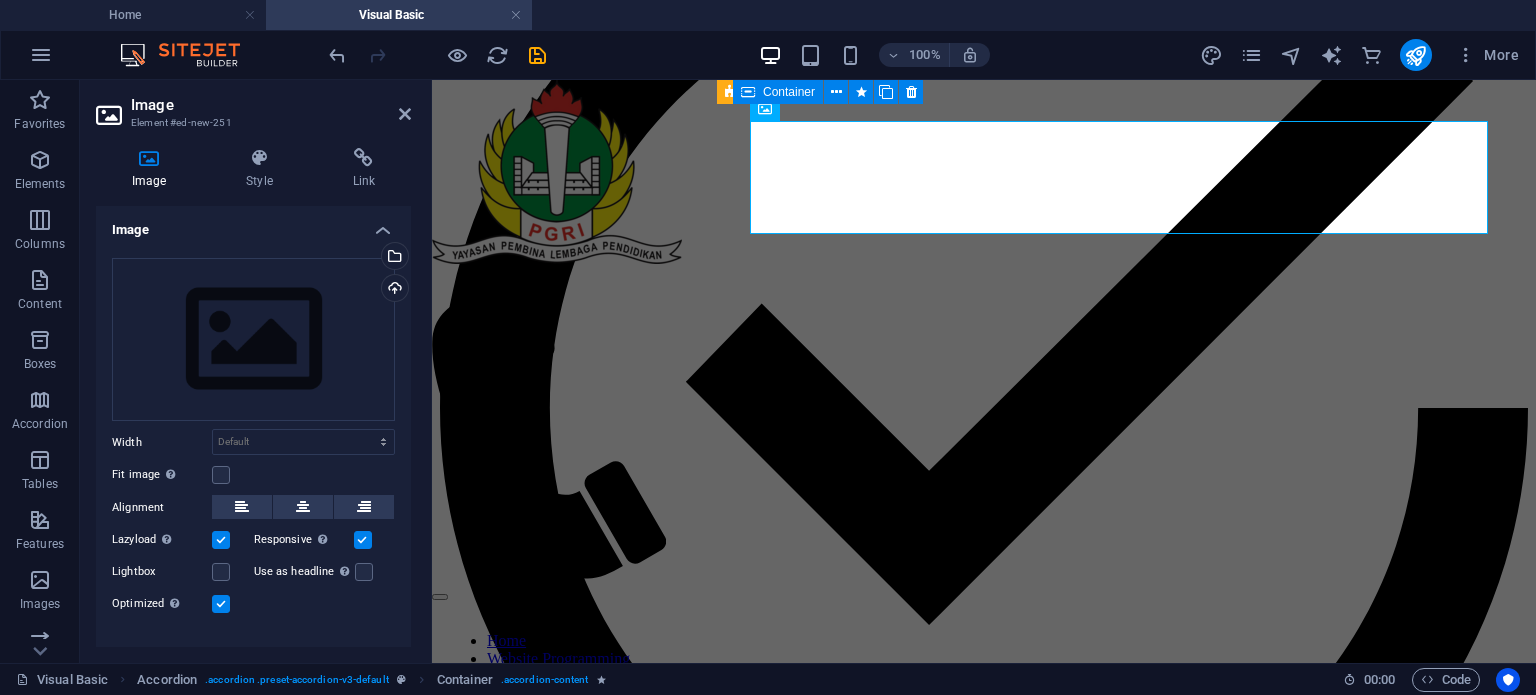 scroll, scrollTop: 5144, scrollLeft: 0, axis: vertical 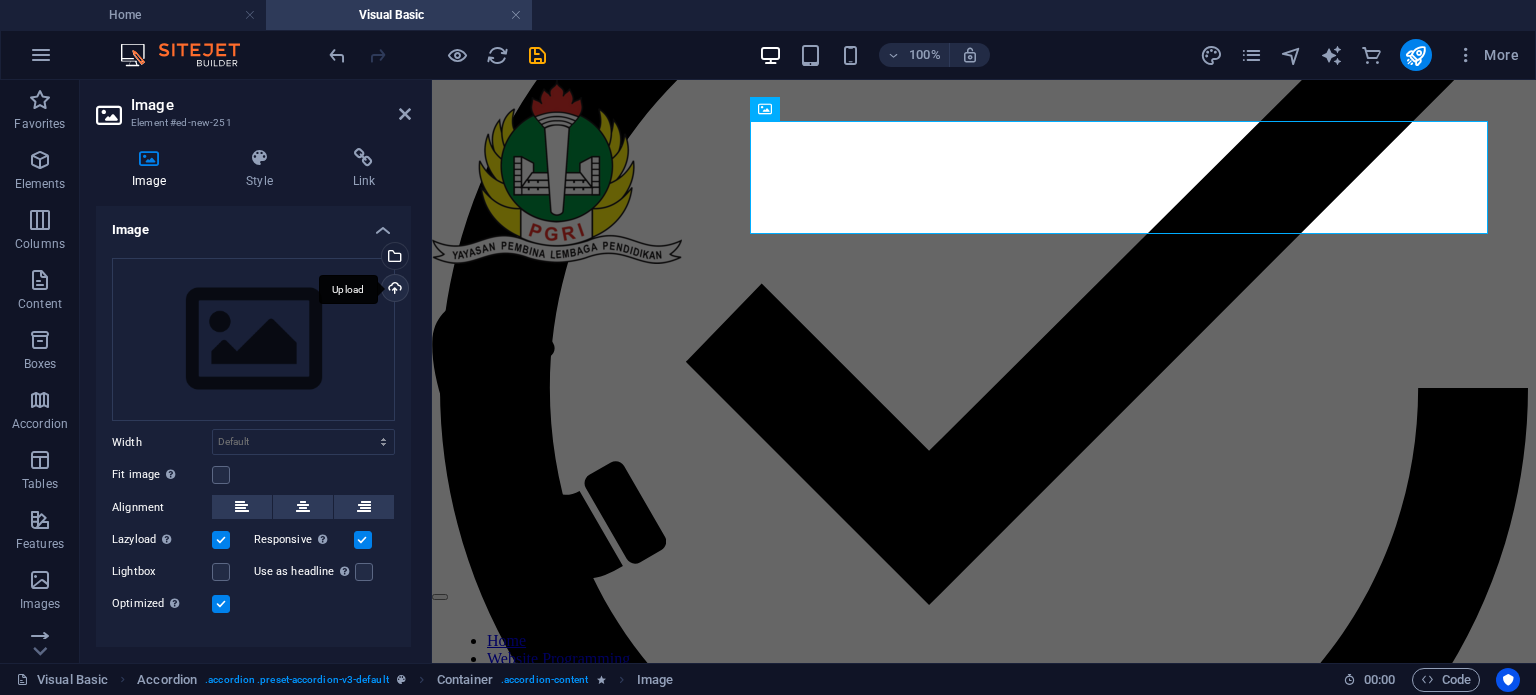 click on "Upload" at bounding box center (393, 290) 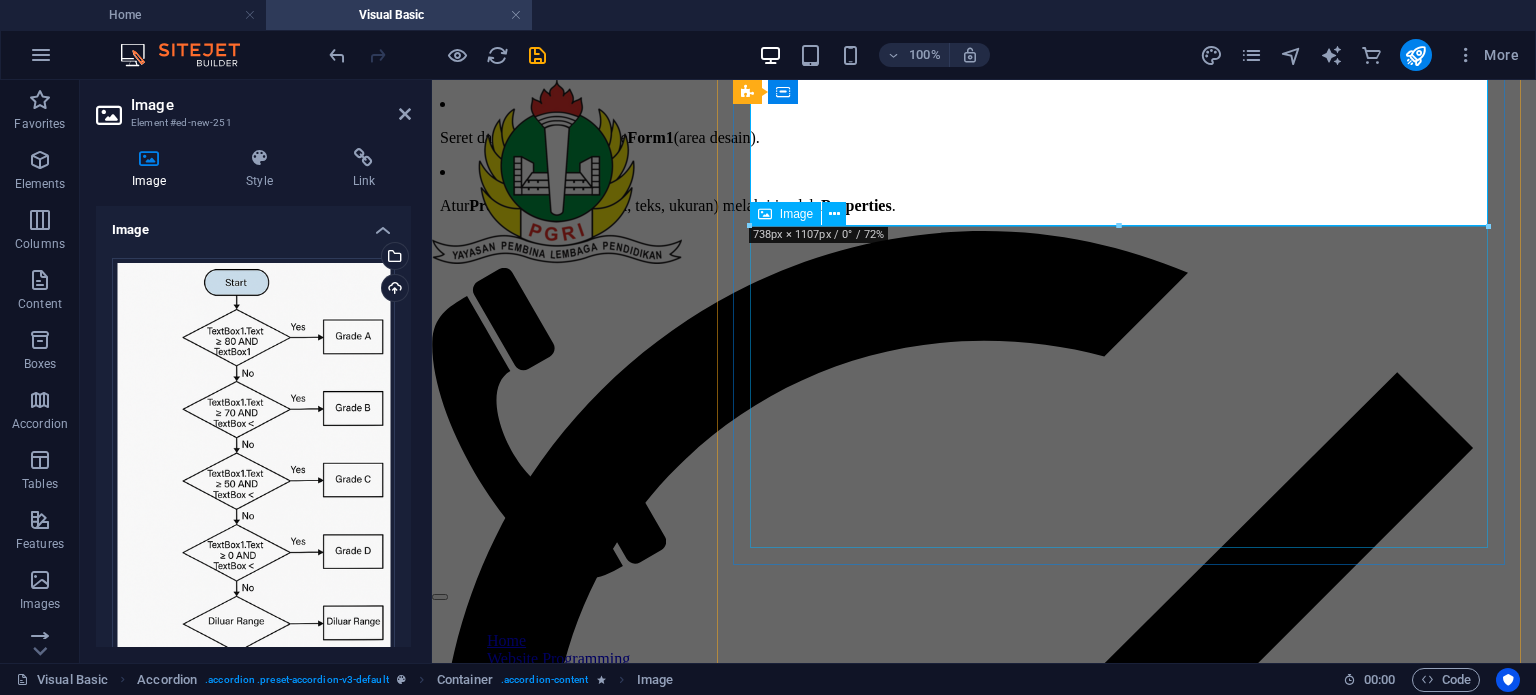 scroll, scrollTop: 6147, scrollLeft: 0, axis: vertical 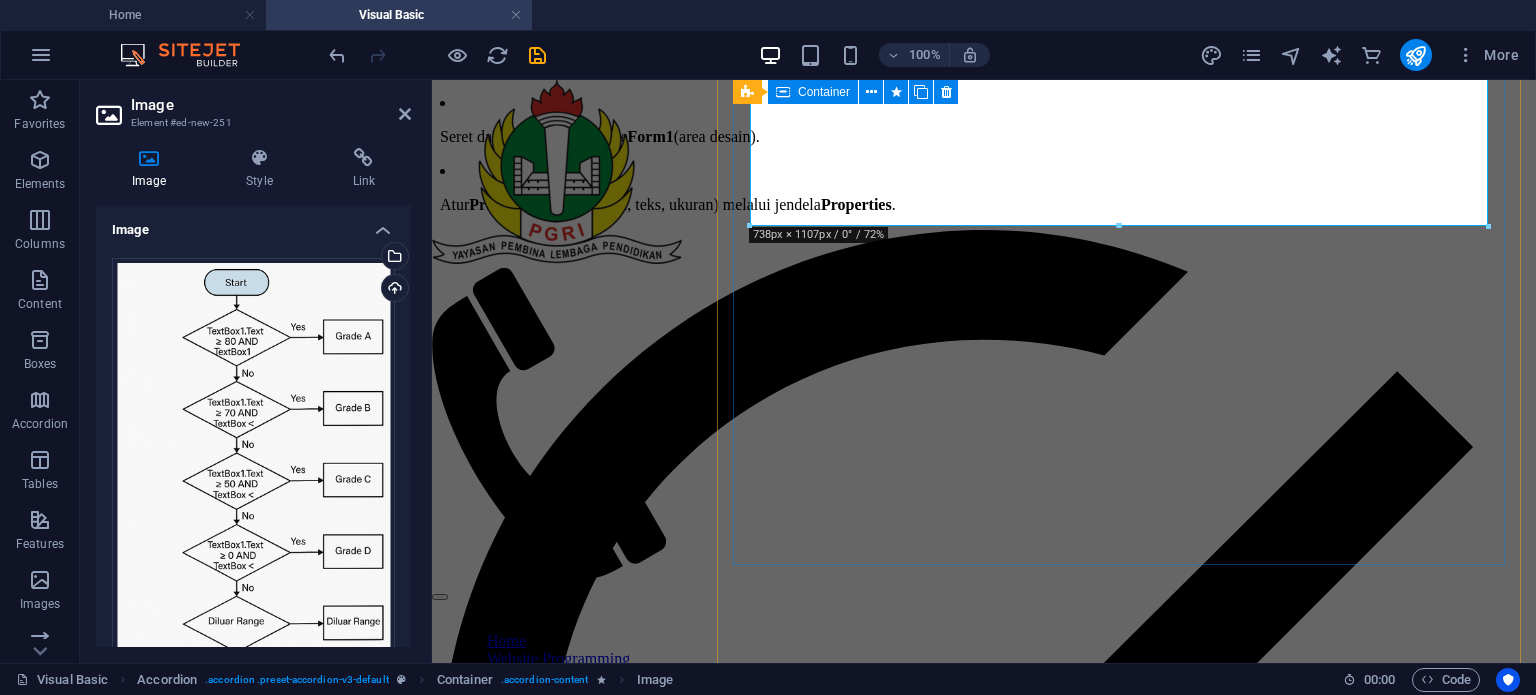click at bounding box center [984, 7215] 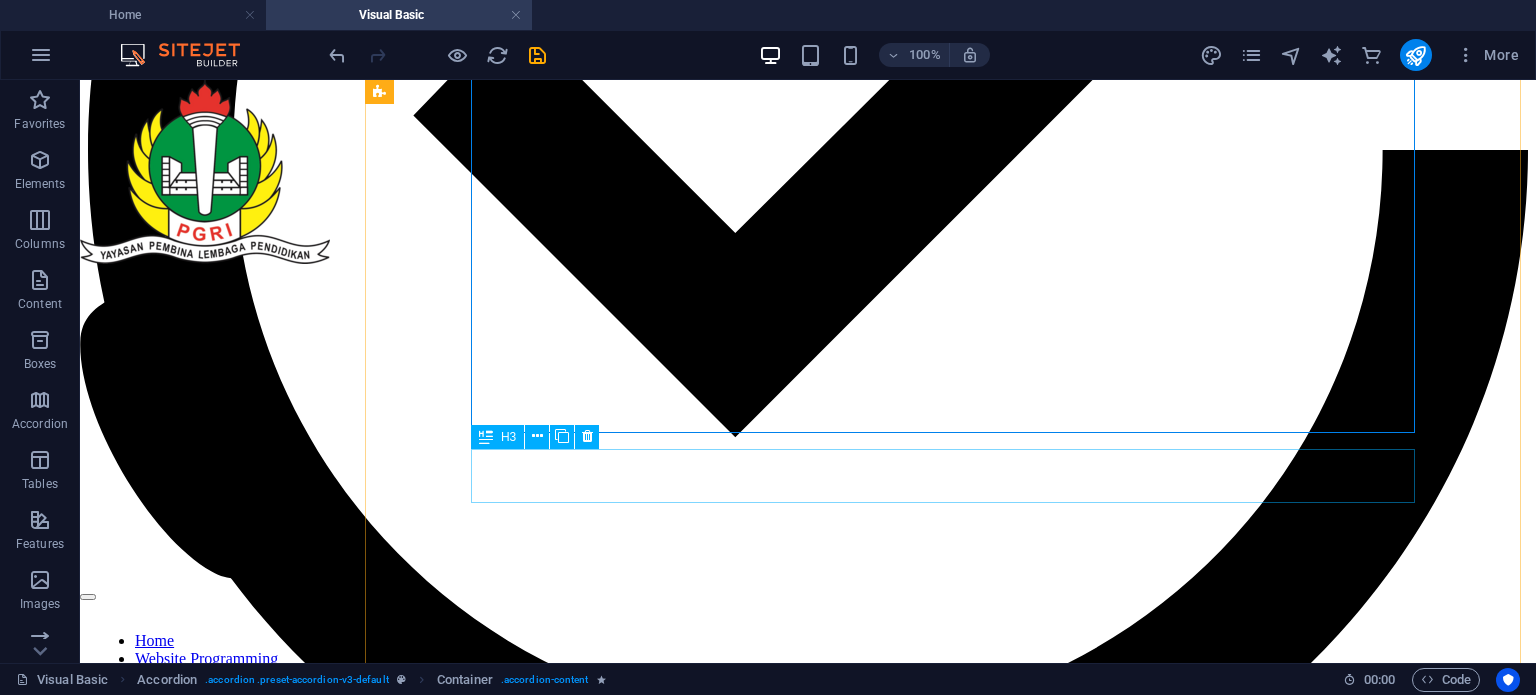 scroll, scrollTop: 6260, scrollLeft: 0, axis: vertical 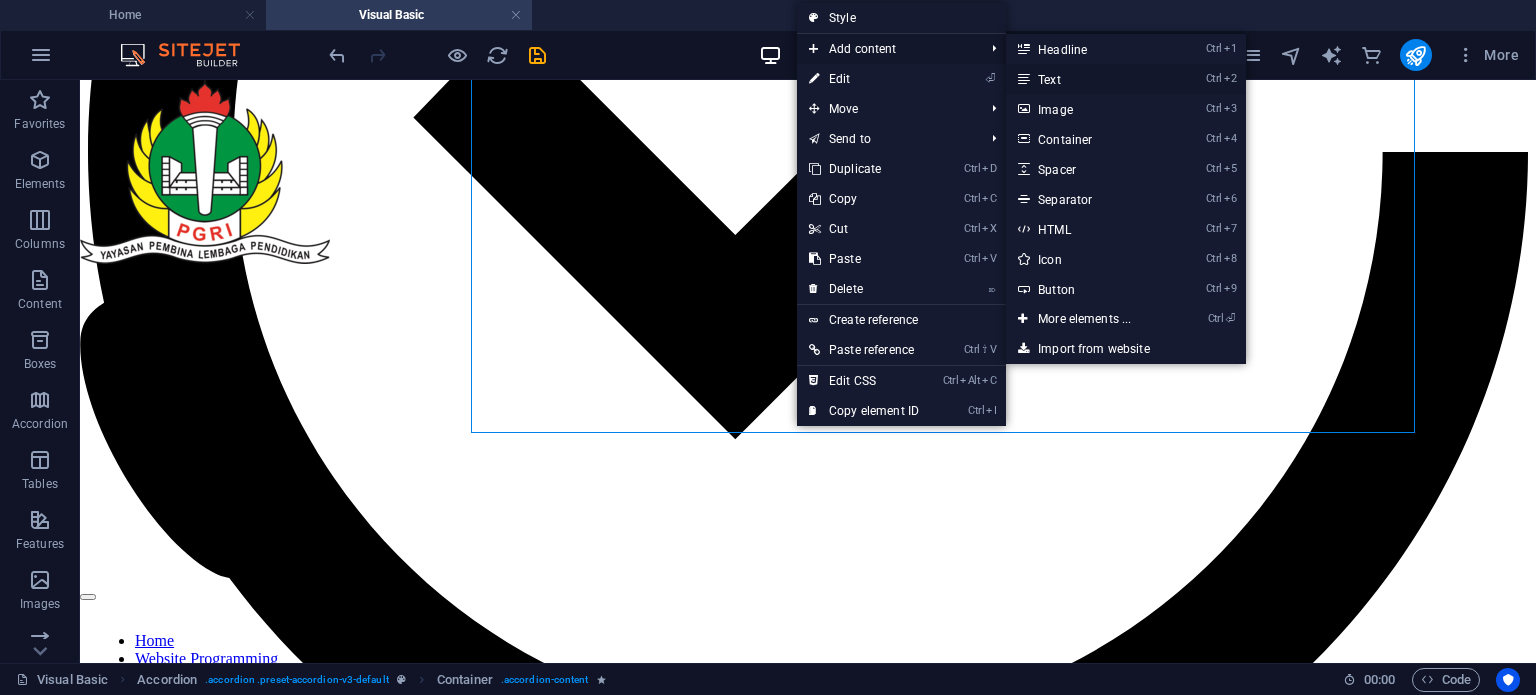 click on "Ctrl 2  Text" at bounding box center [1088, 79] 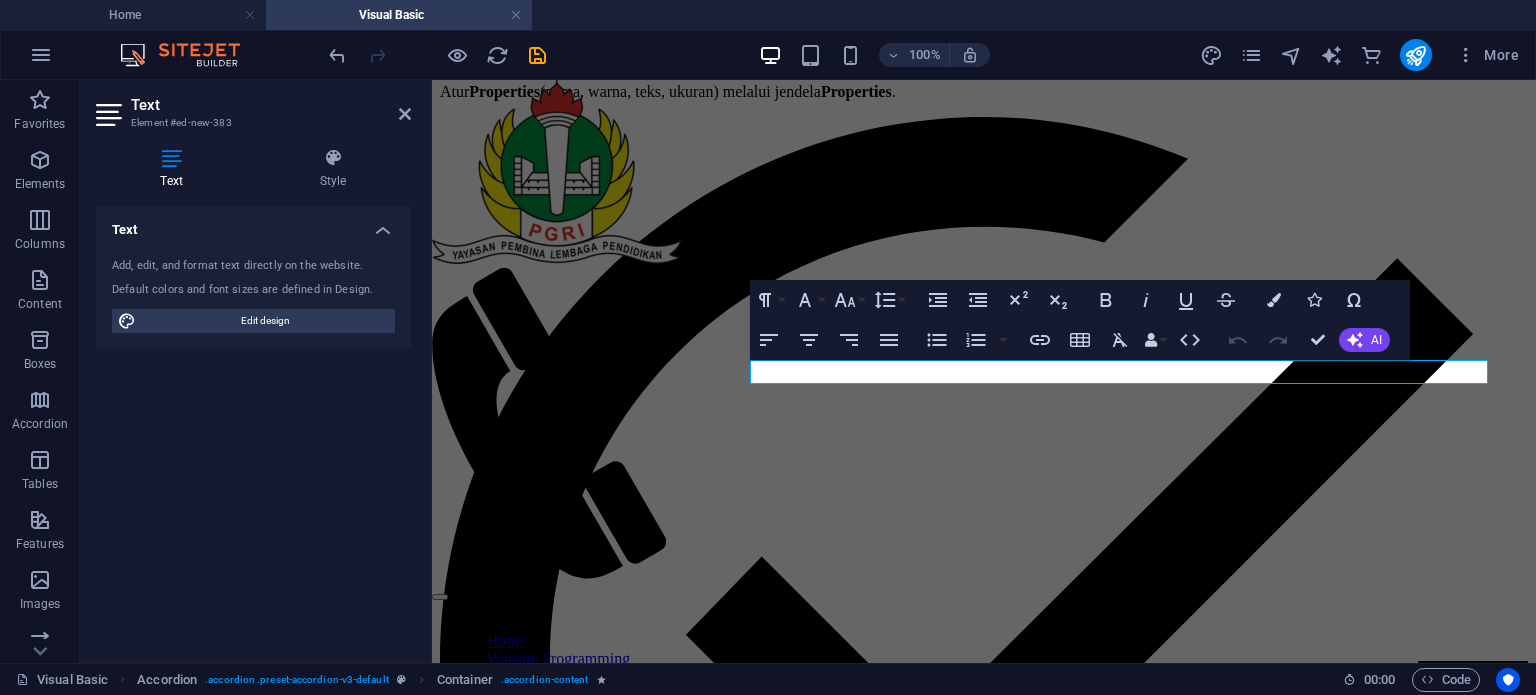scroll, scrollTop: 4906, scrollLeft: 0, axis: vertical 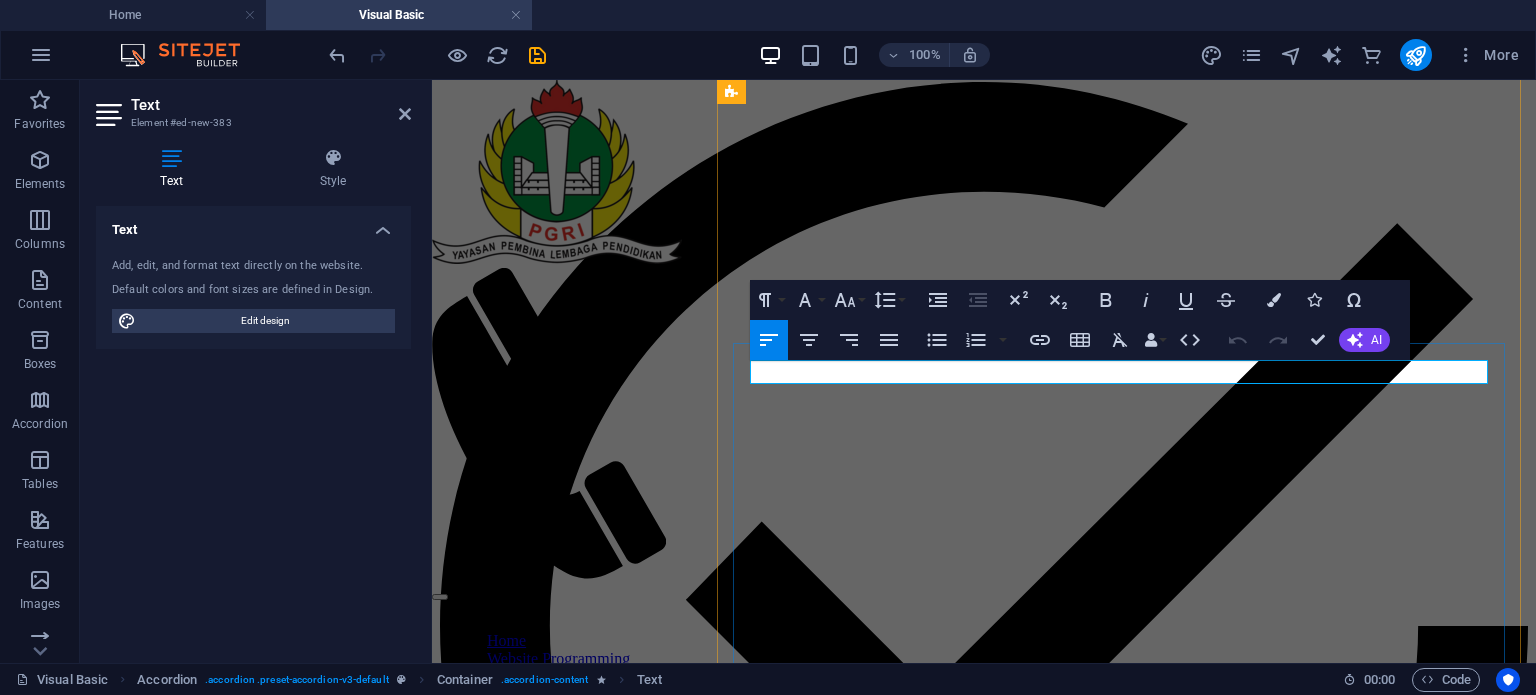 click on "New text element" at bounding box center (984, 7393) 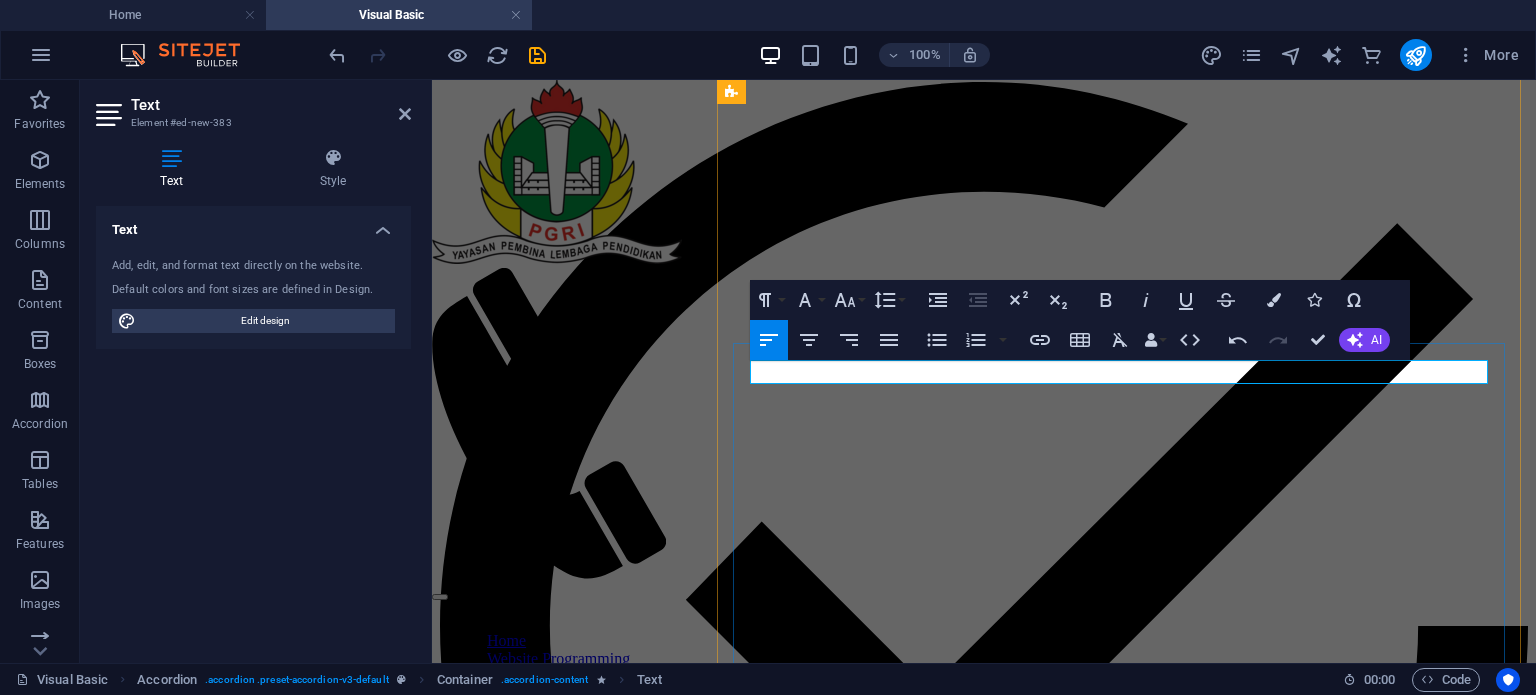 type 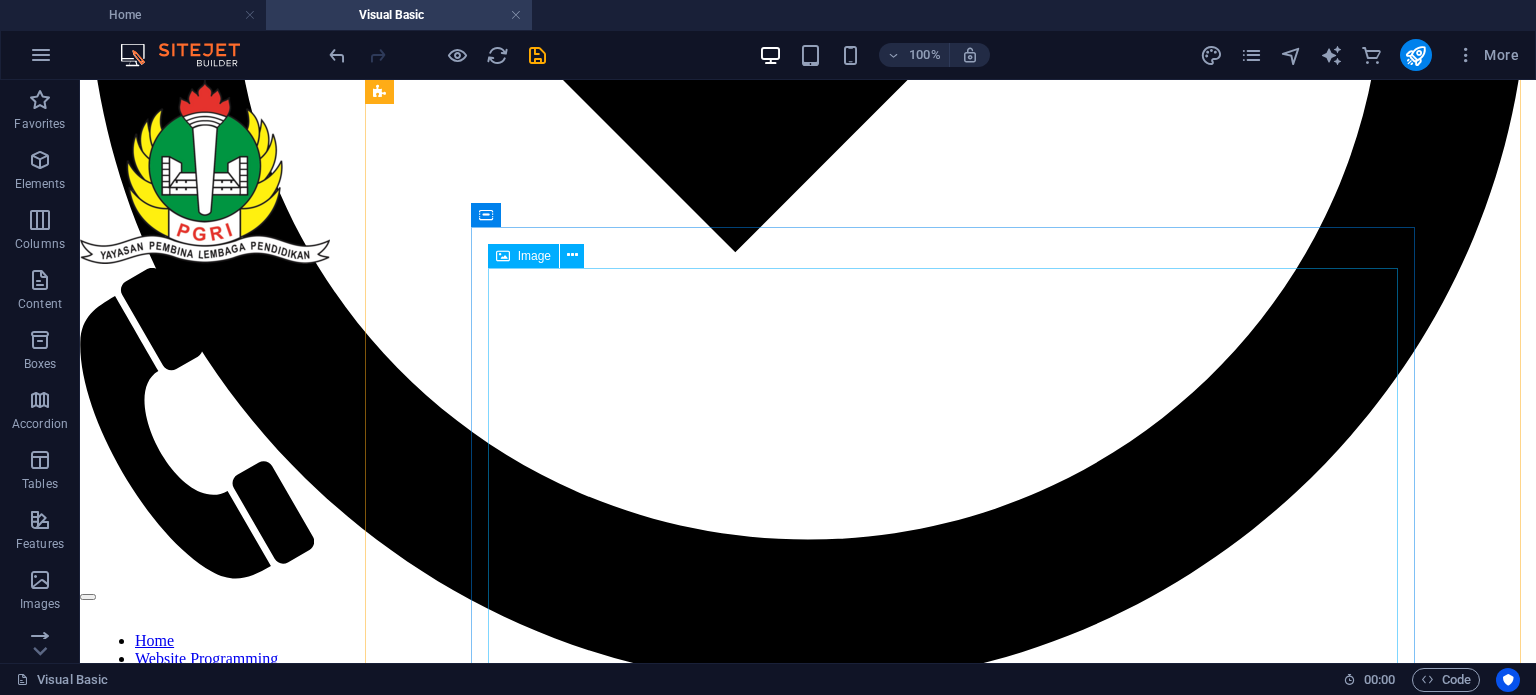 scroll, scrollTop: 4669, scrollLeft: 0, axis: vertical 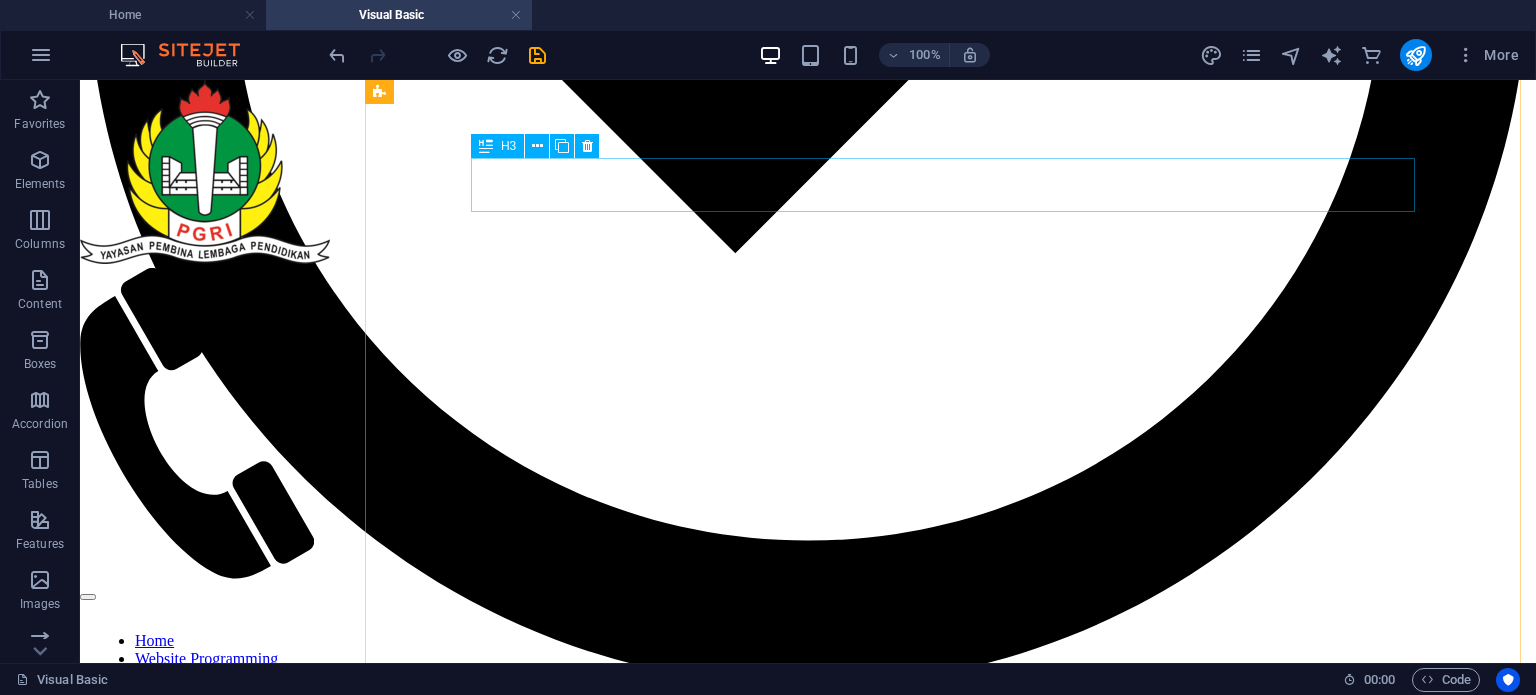 click on "Materi 2" at bounding box center (808, 9837) 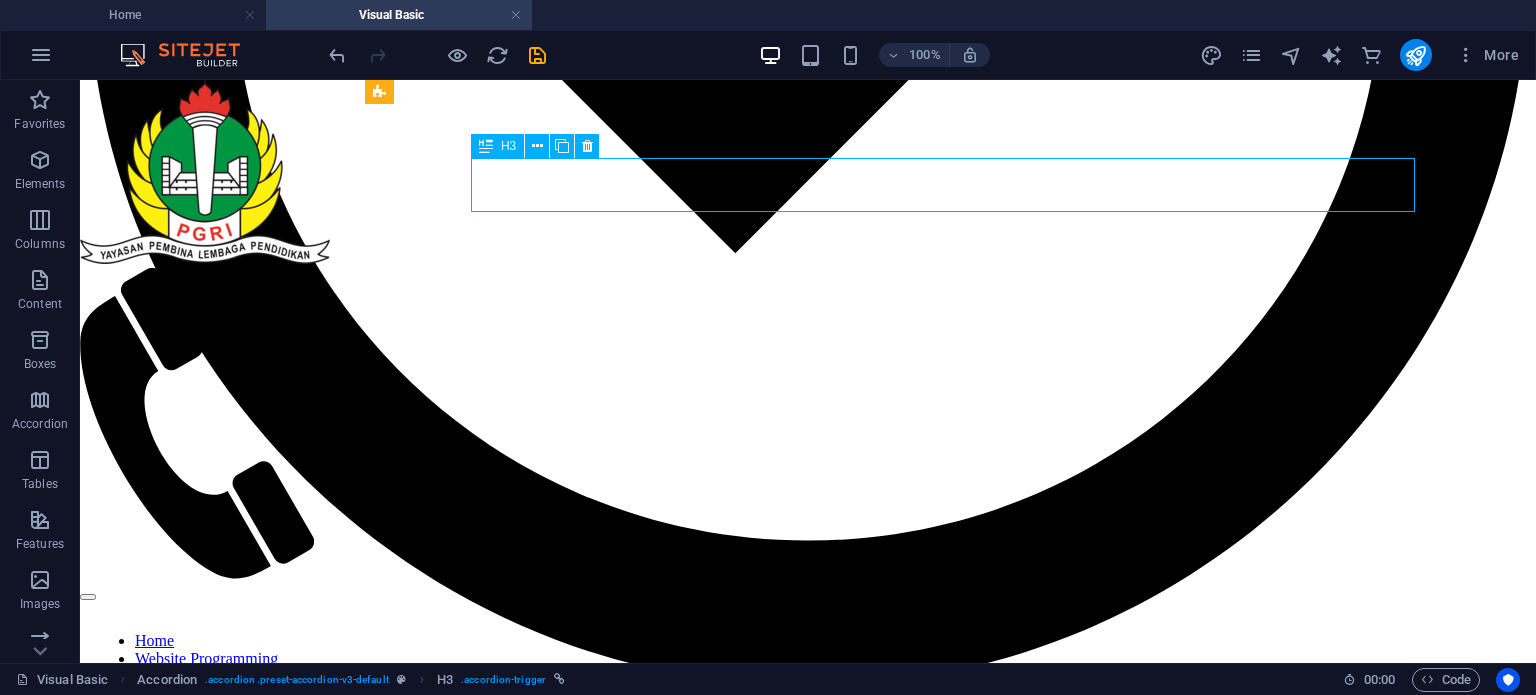 click on "Materi 2" at bounding box center (808, 9837) 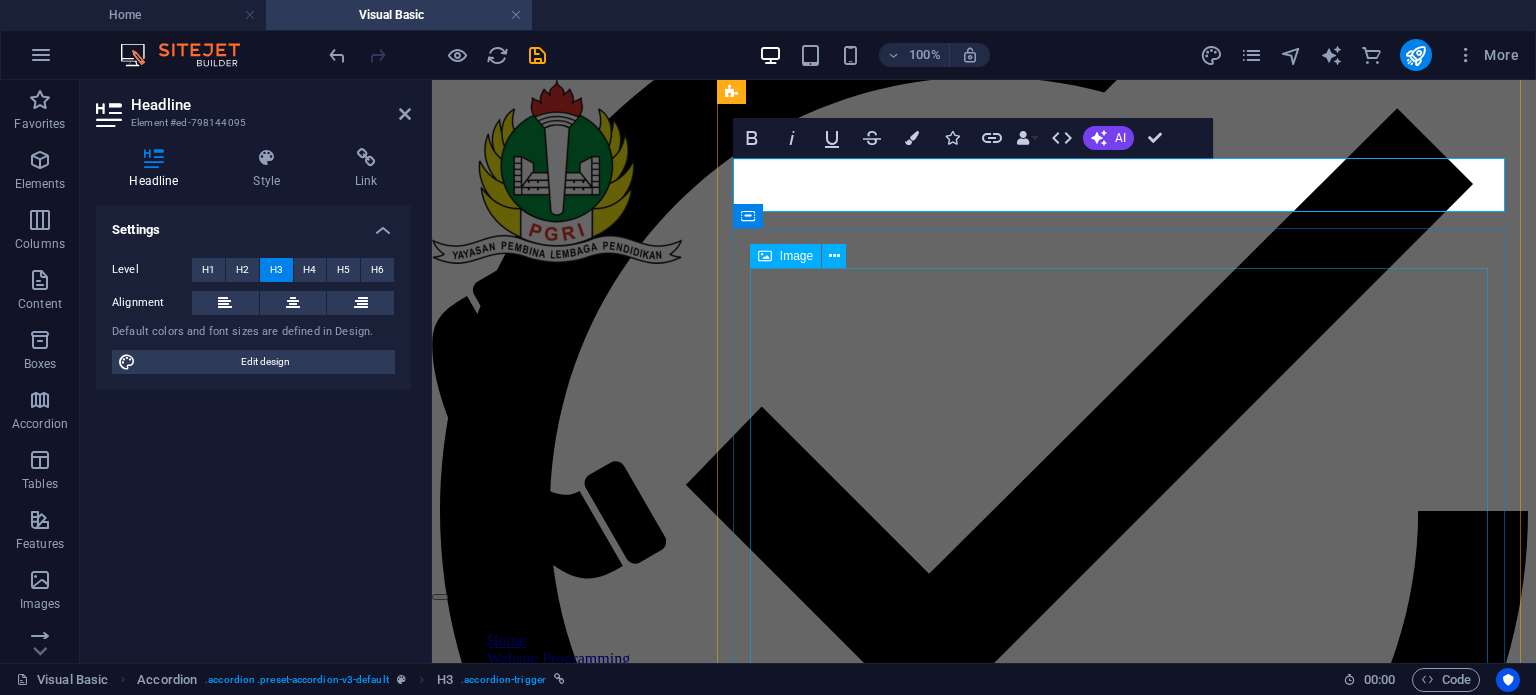 type 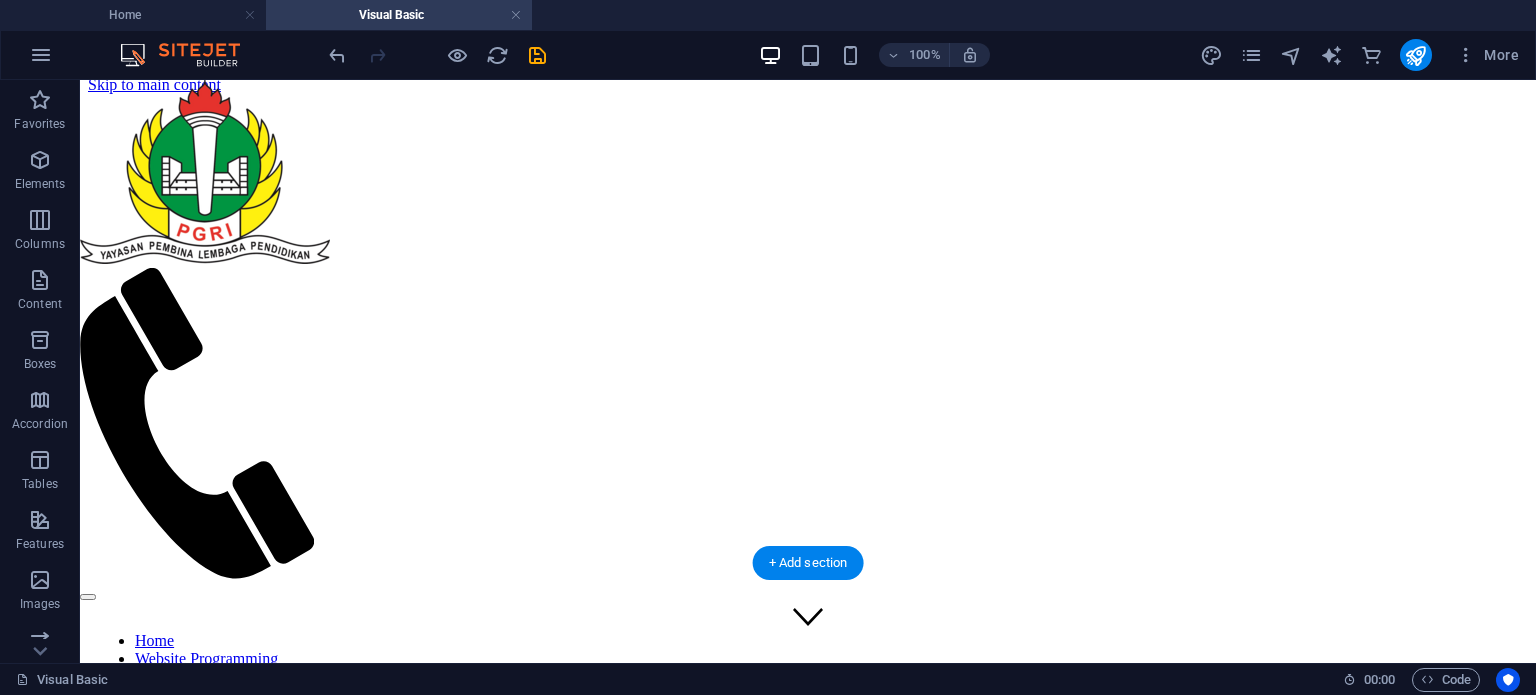 scroll, scrollTop: 0, scrollLeft: 0, axis: both 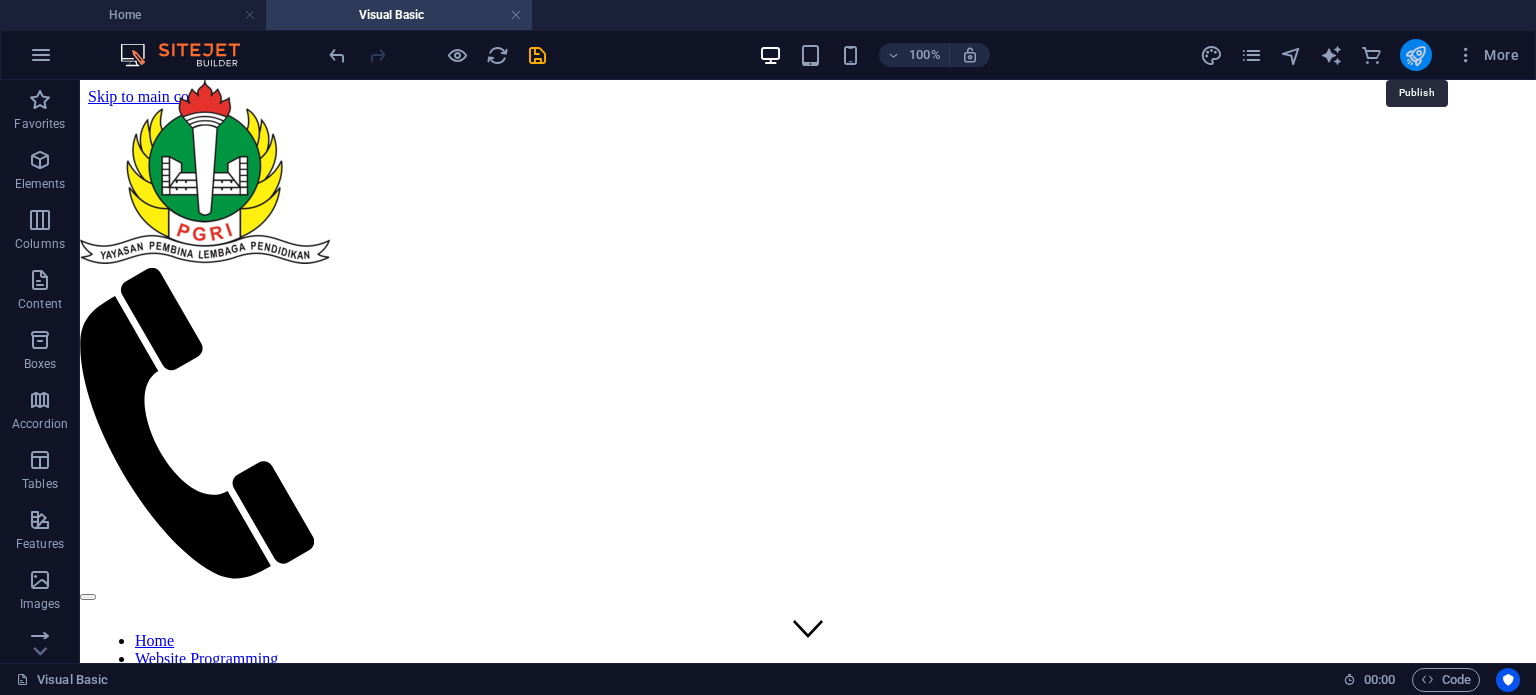 click at bounding box center (1415, 55) 